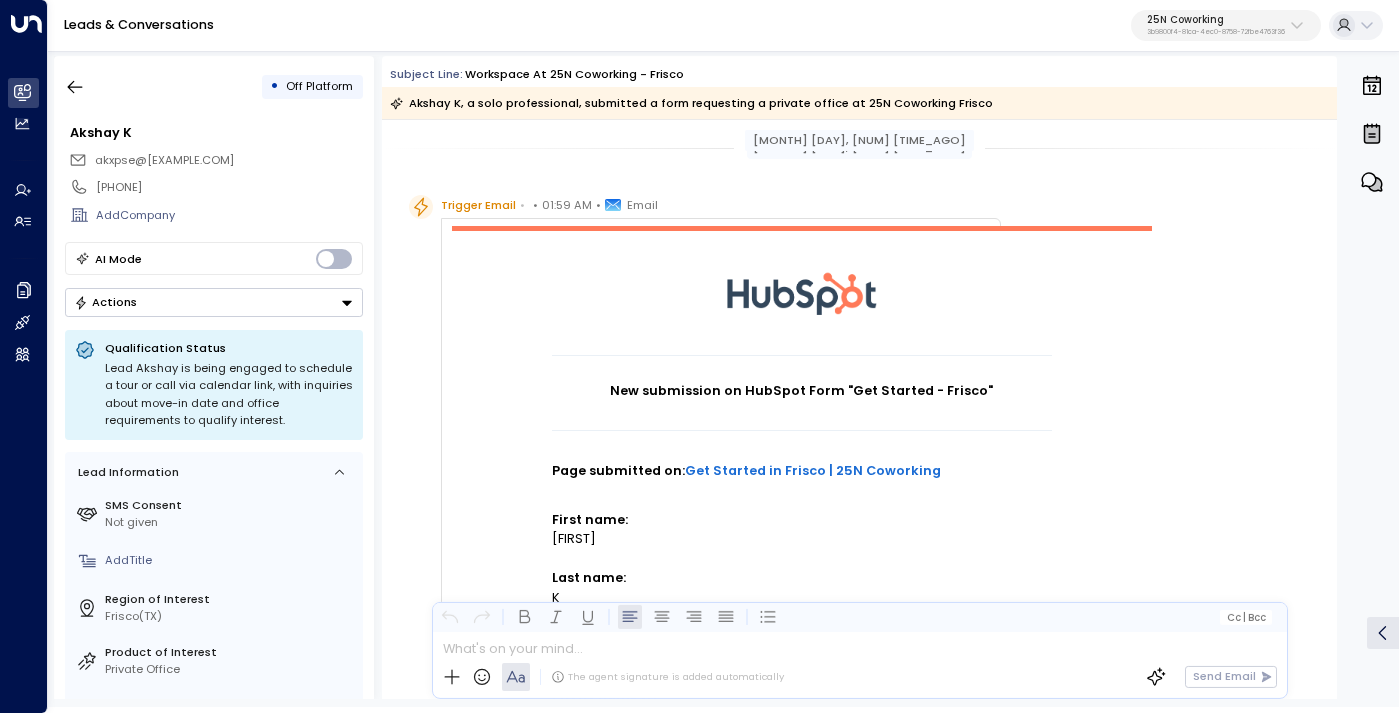 scroll, scrollTop: 0, scrollLeft: 0, axis: both 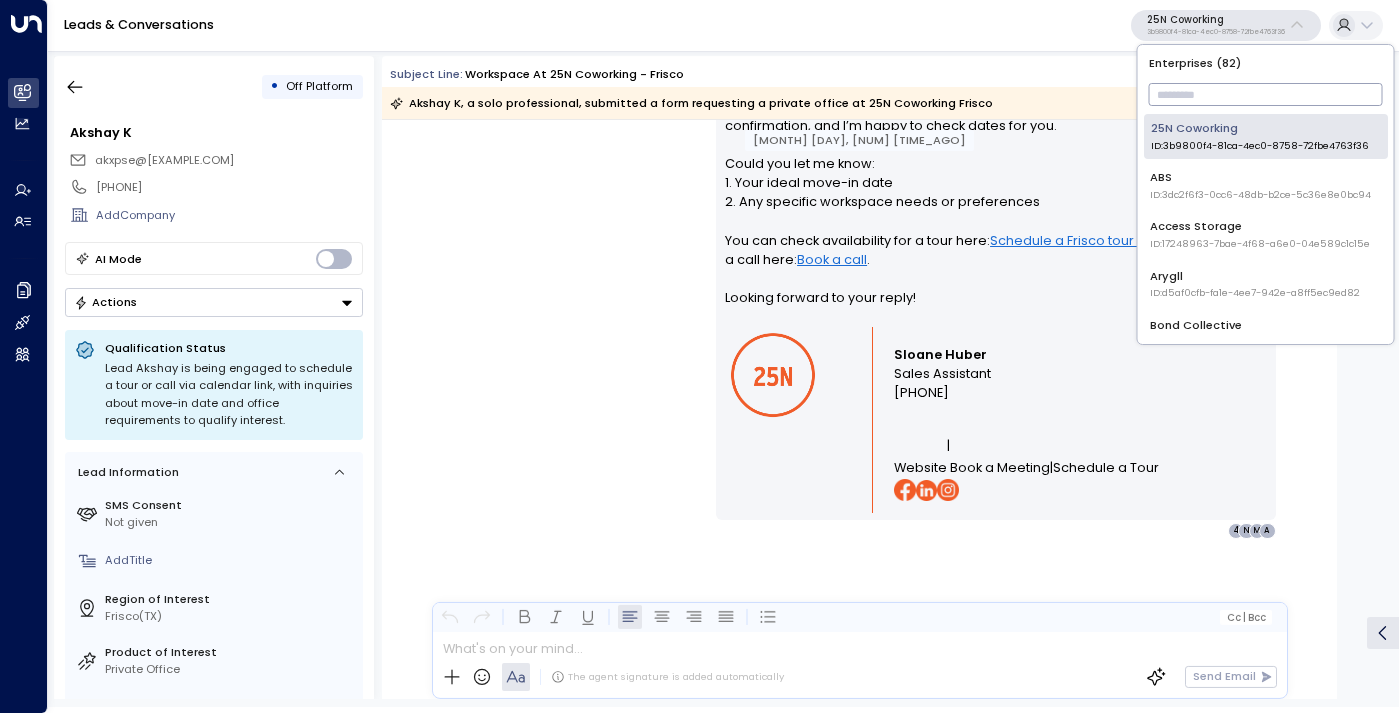 click at bounding box center (1266, 94) 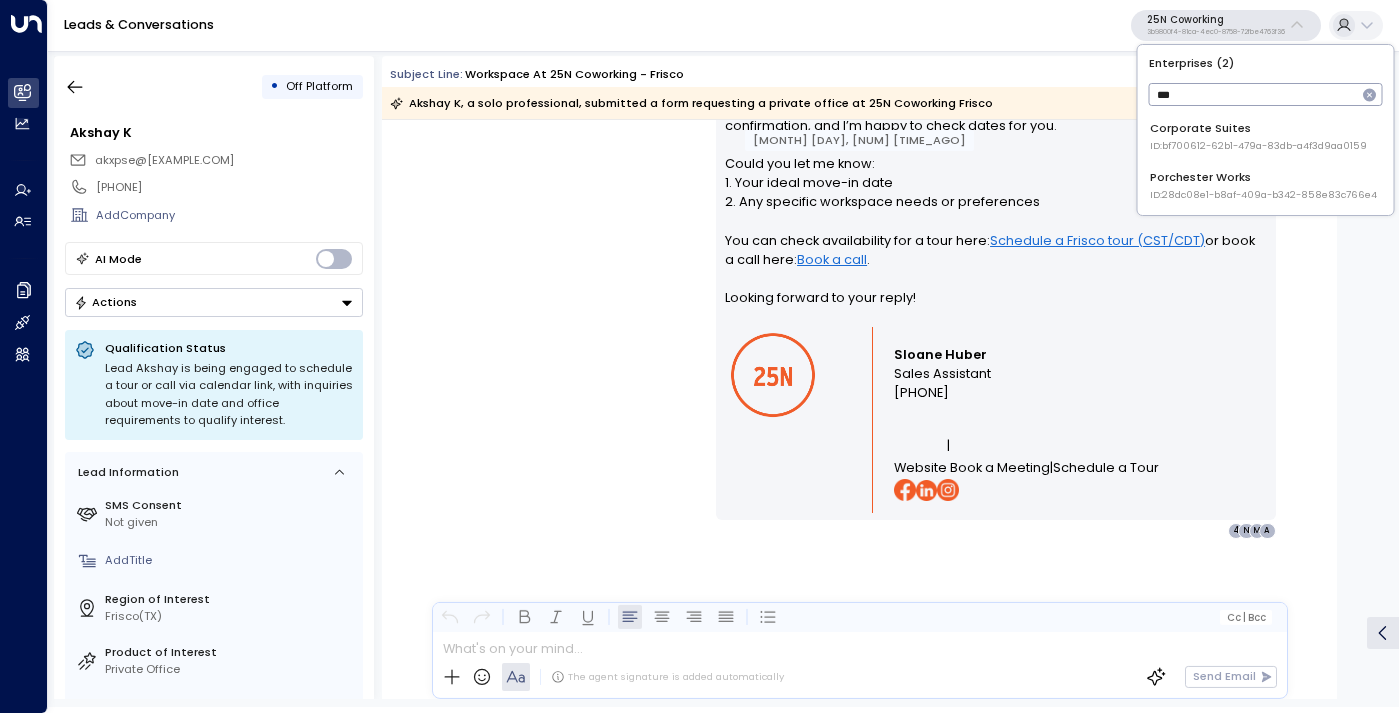 type on "***" 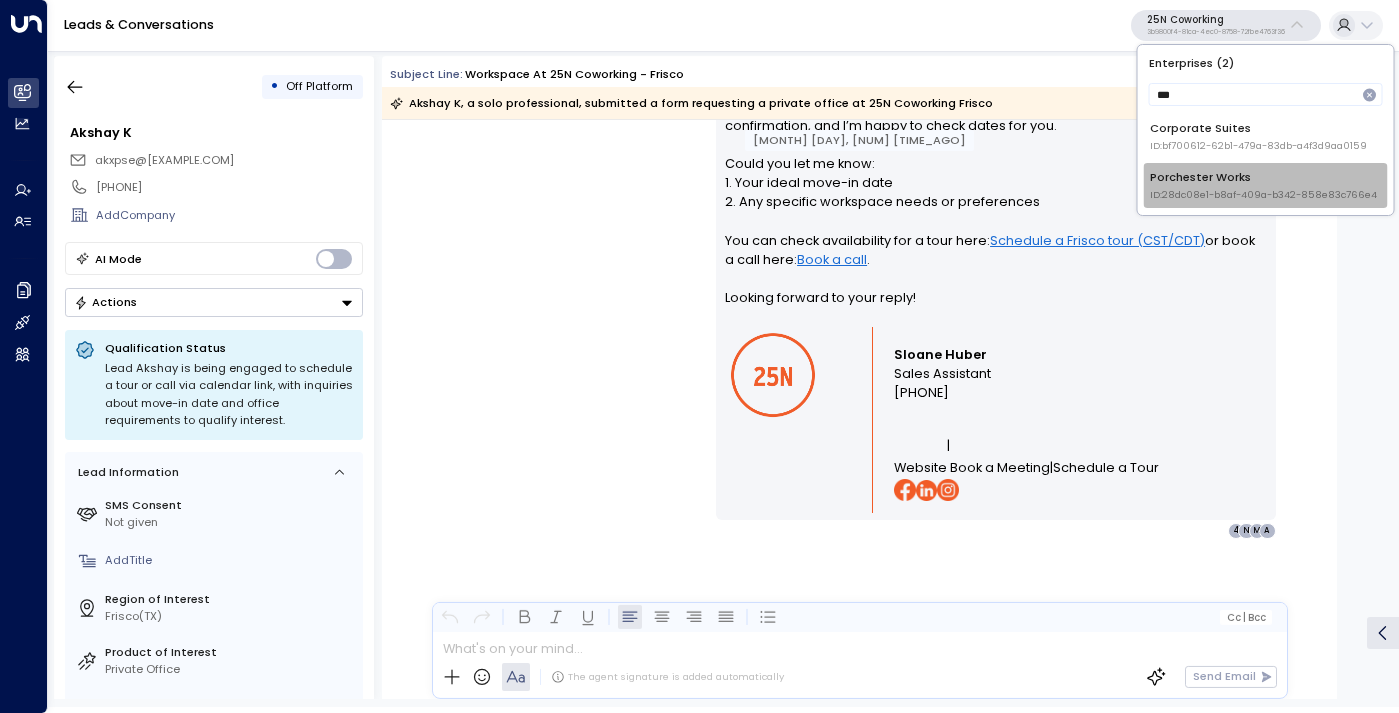 click on "Porchester Works ID:  28dc08e1-b8af-409a-b342-858e83c766e4" at bounding box center [1263, 185] 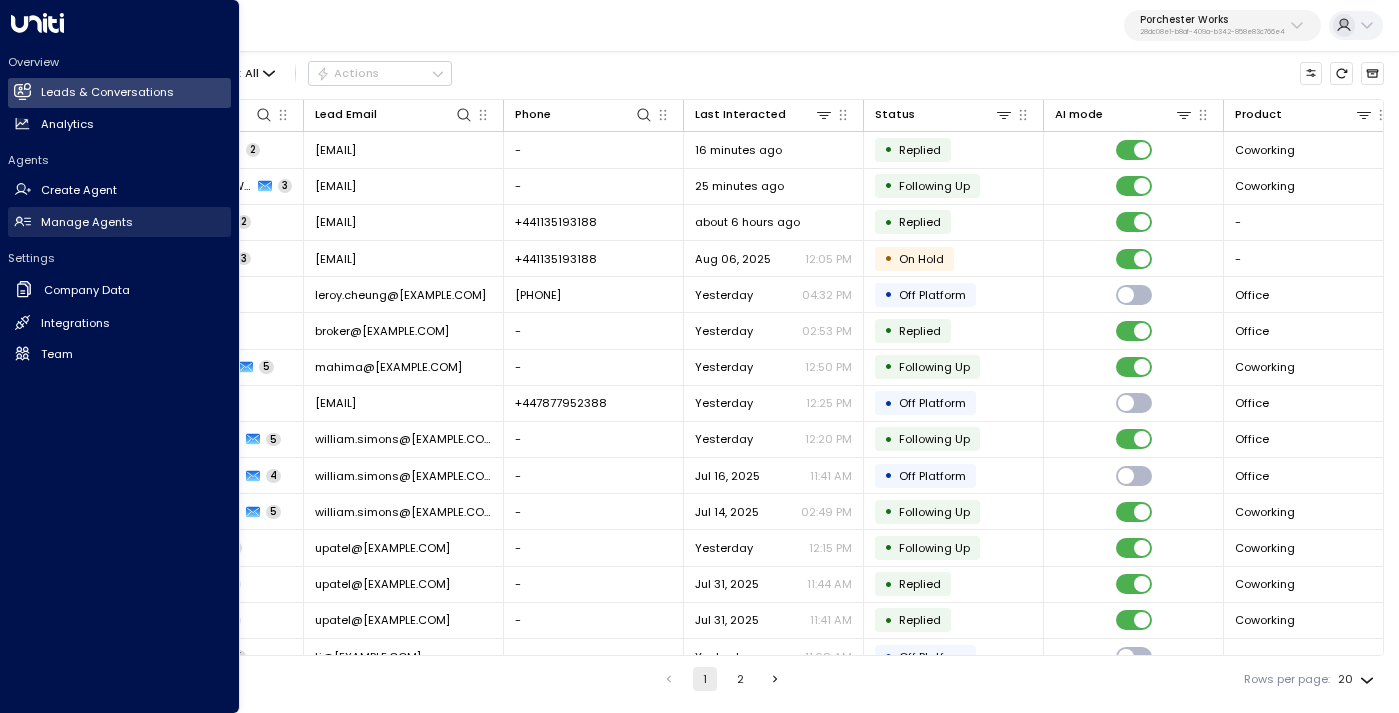 click on "Manage Agents" at bounding box center [87, 222] 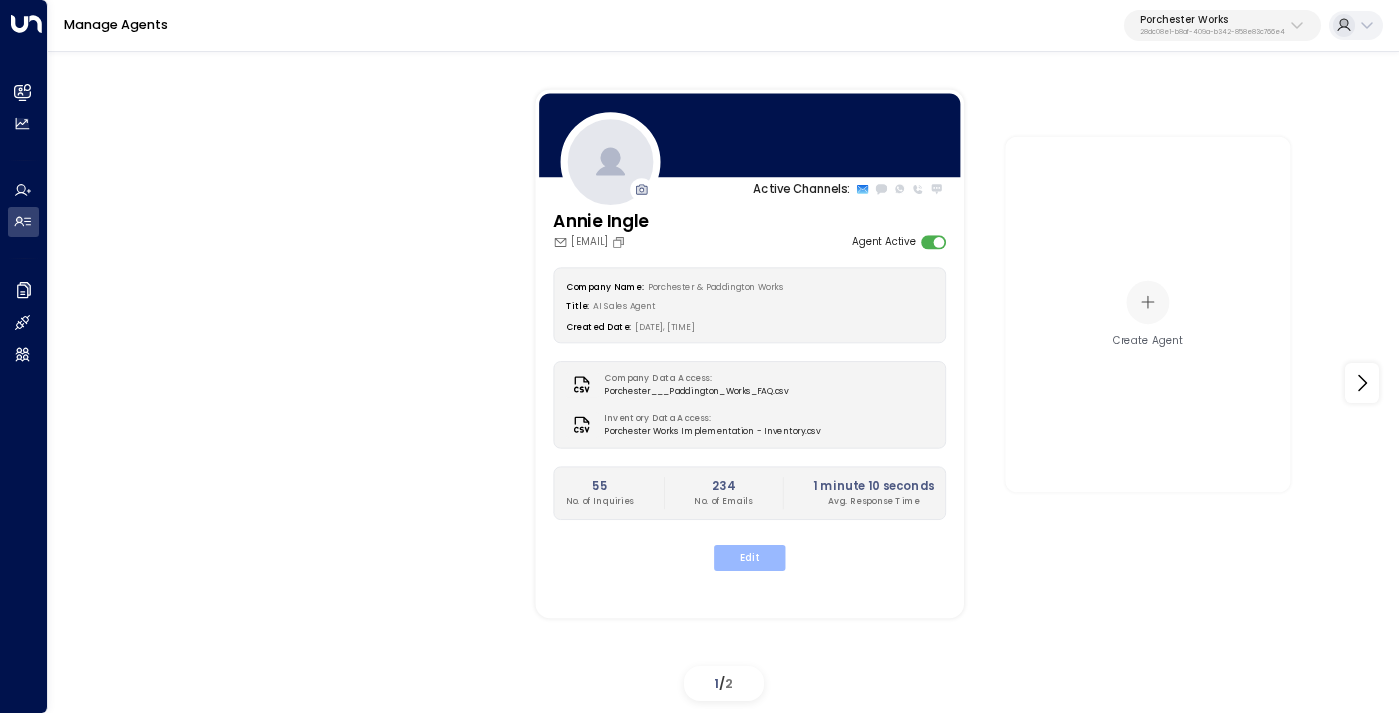 click on "Edit" at bounding box center (749, 558) 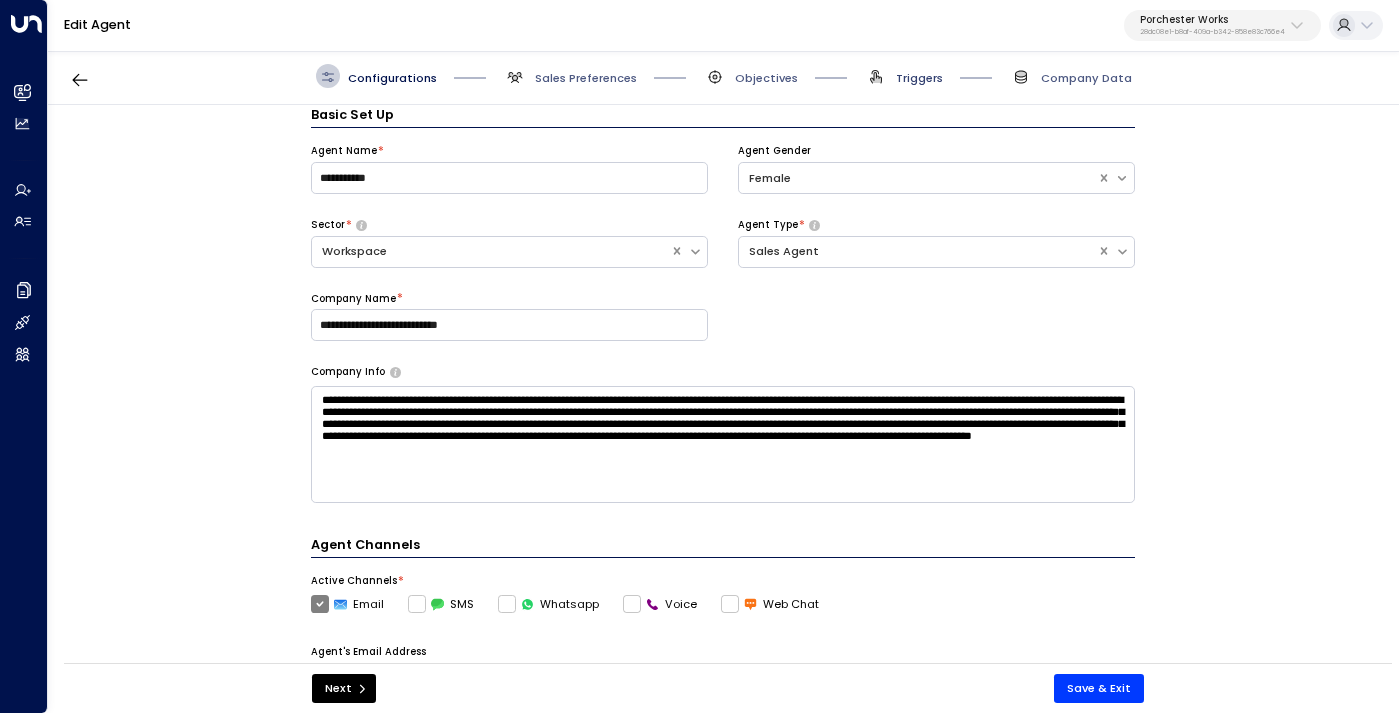 click on "Triggers" at bounding box center [919, 78] 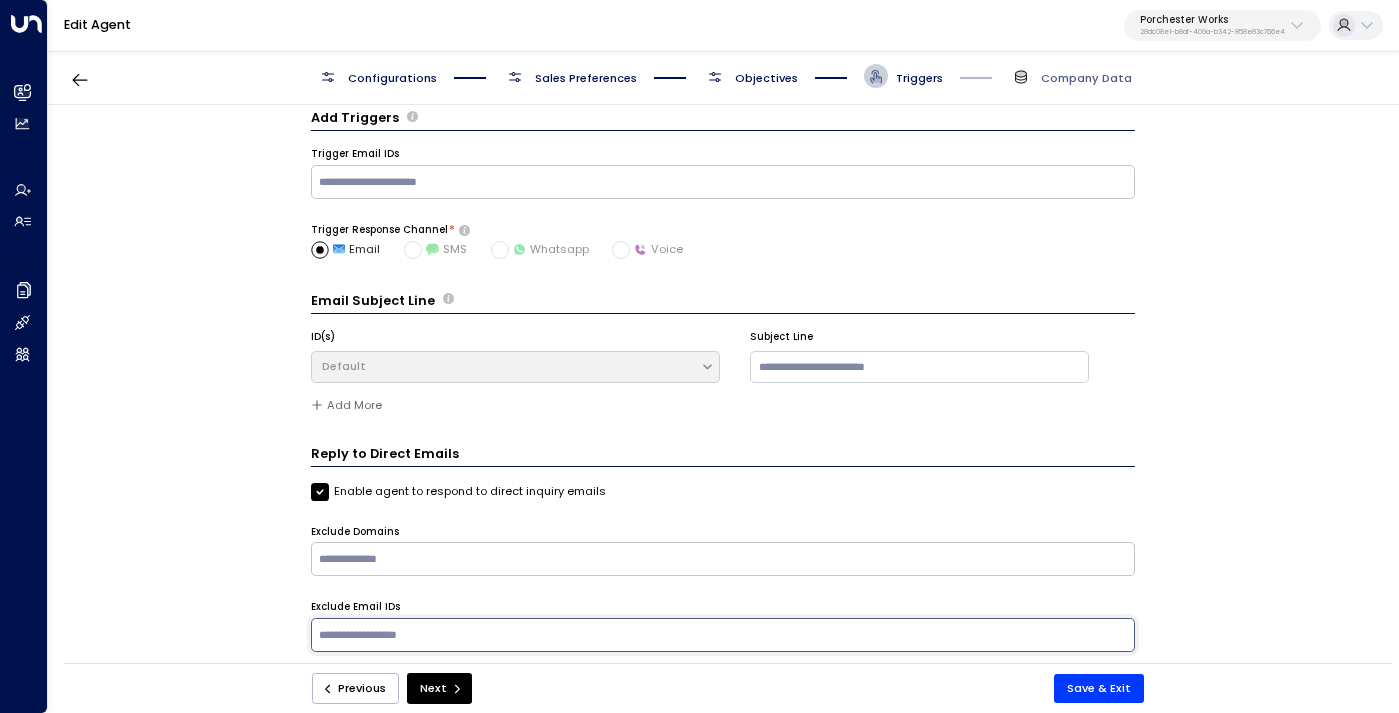 click at bounding box center (723, 635) 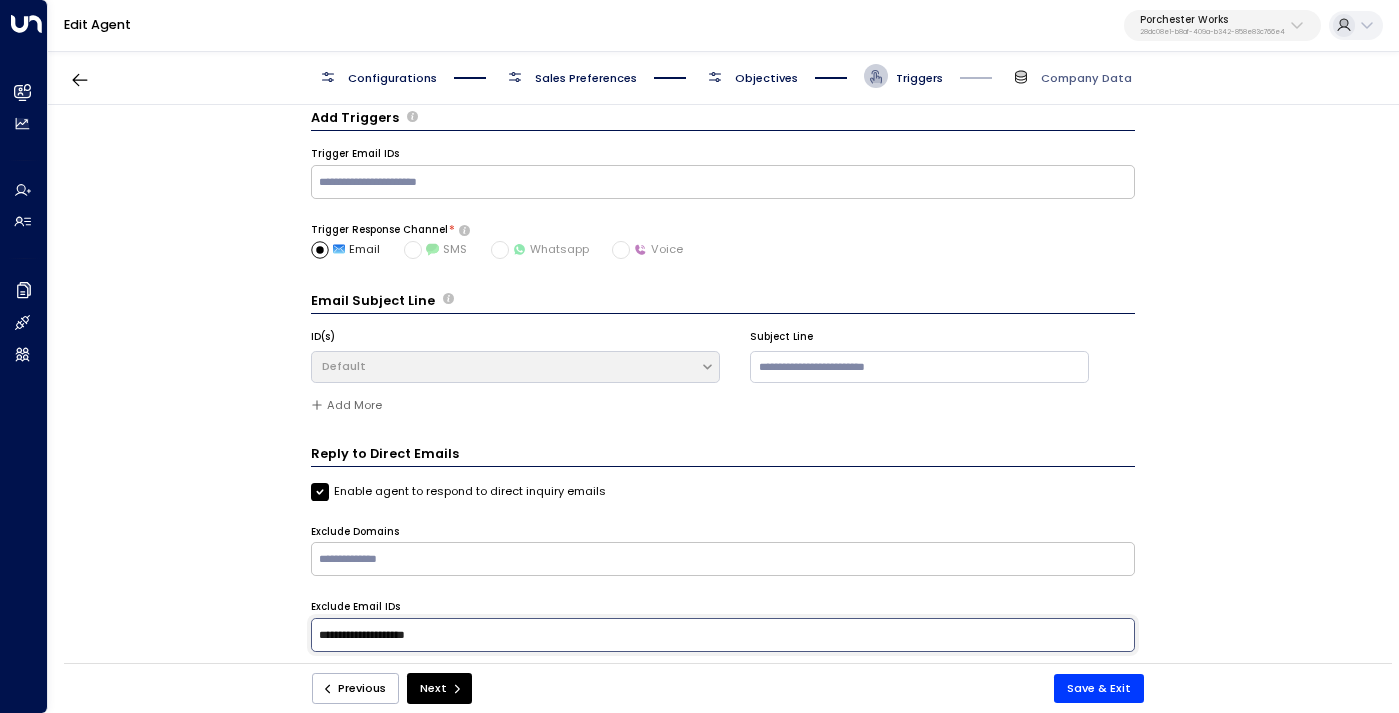 type on "**********" 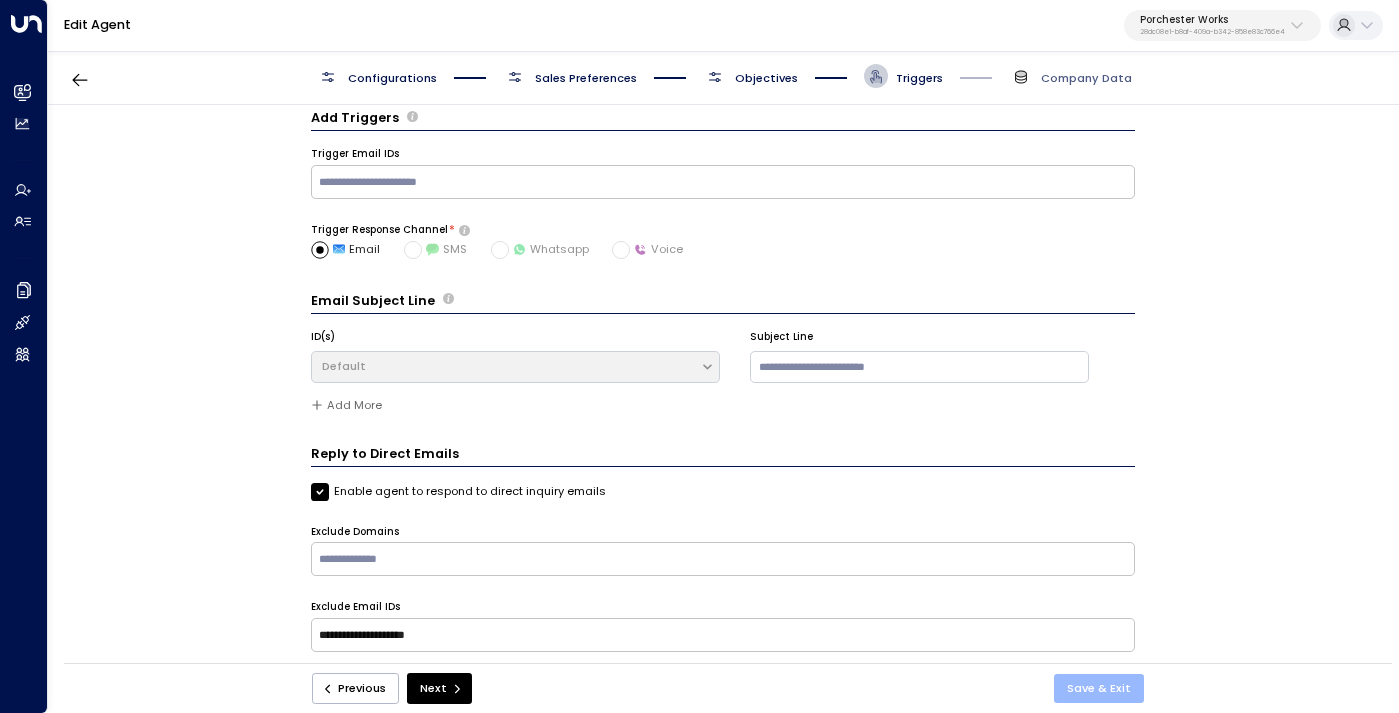 click on "Save & Exit" at bounding box center (1099, 688) 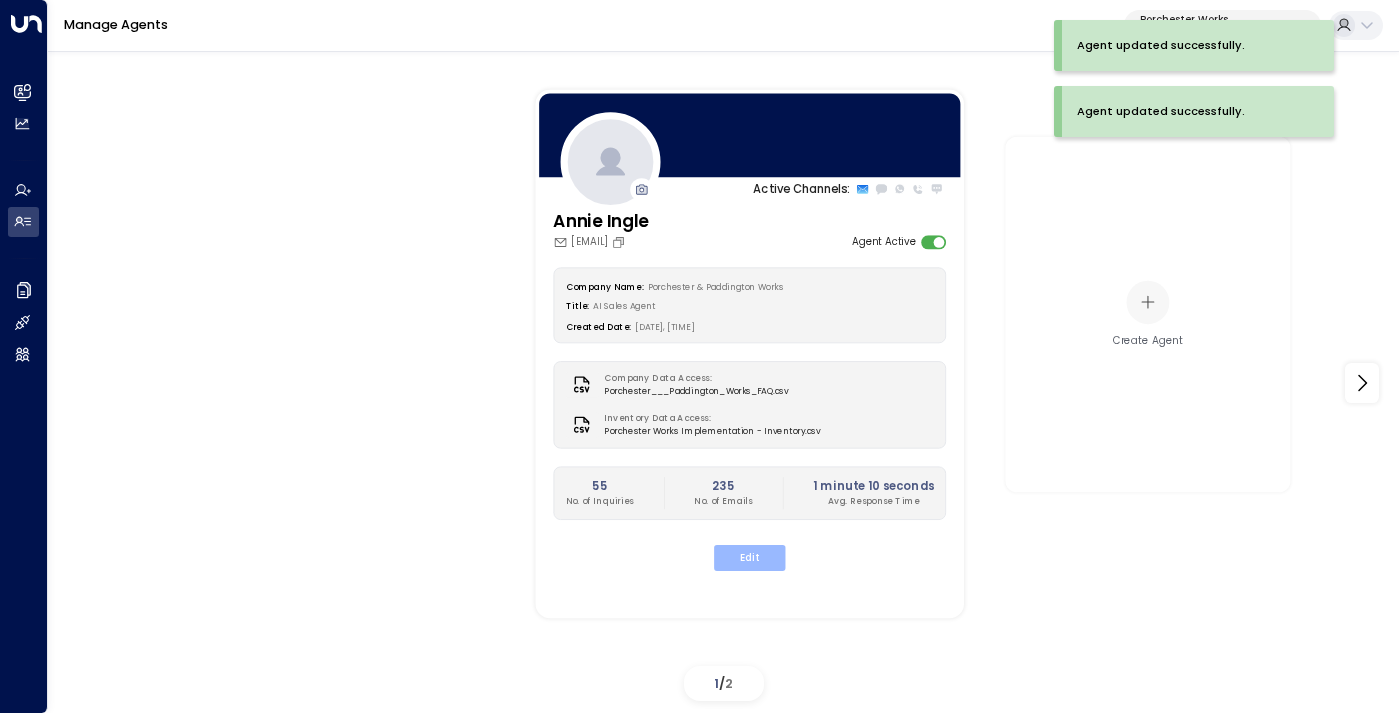 click on "Edit" at bounding box center (749, 558) 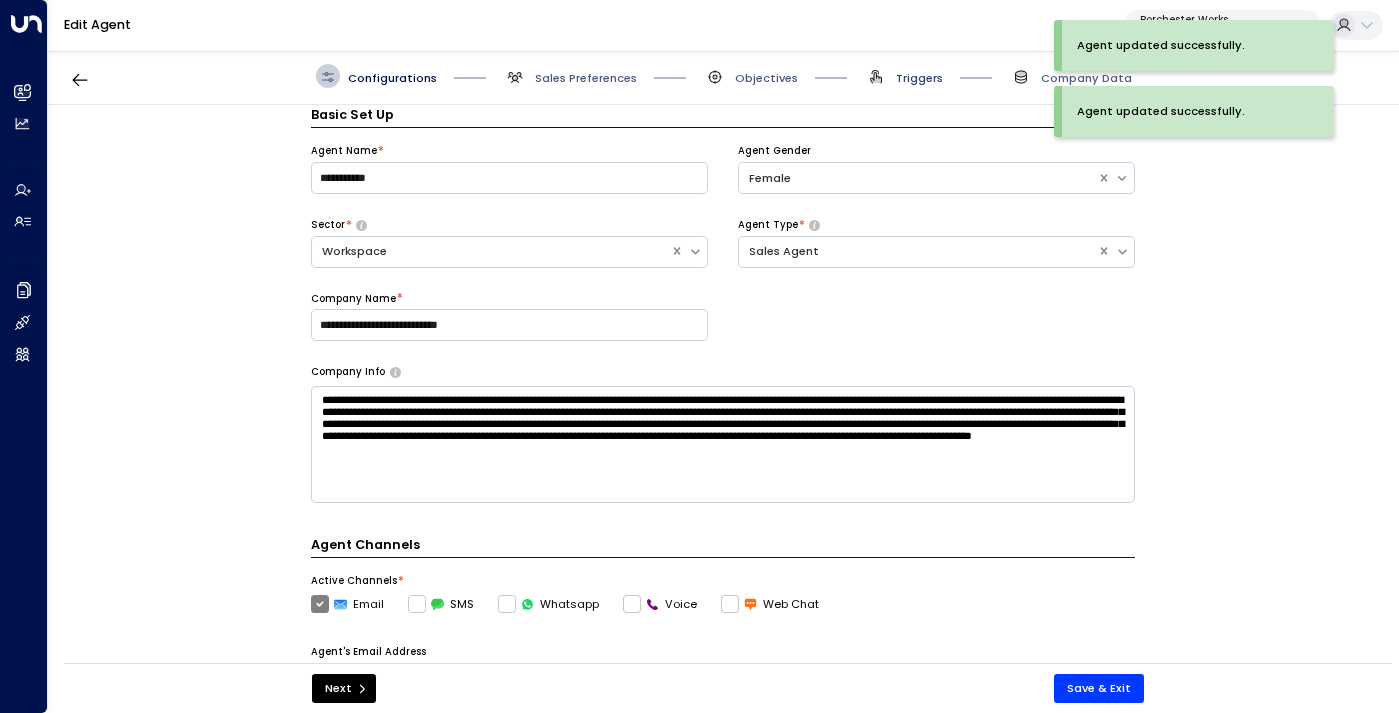 click on "Triggers" at bounding box center (919, 78) 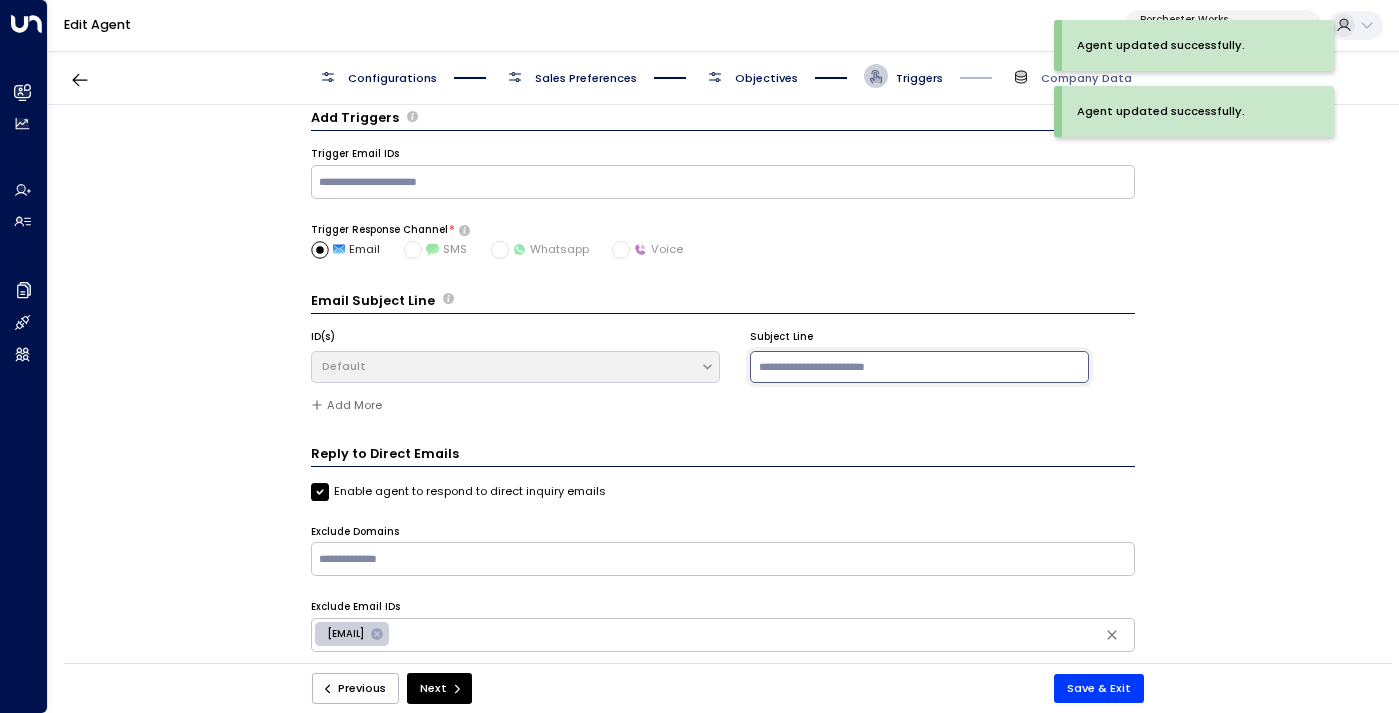 click at bounding box center (920, 367) 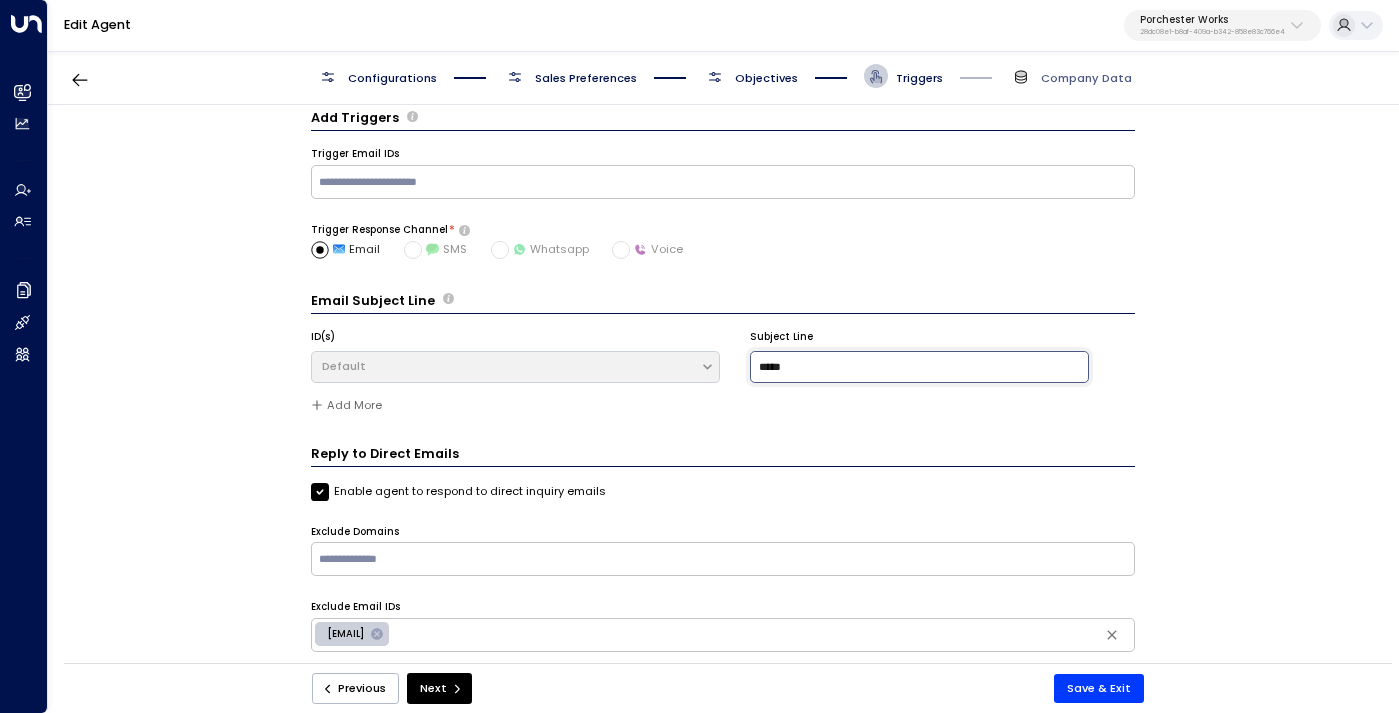 scroll, scrollTop: 0, scrollLeft: 0, axis: both 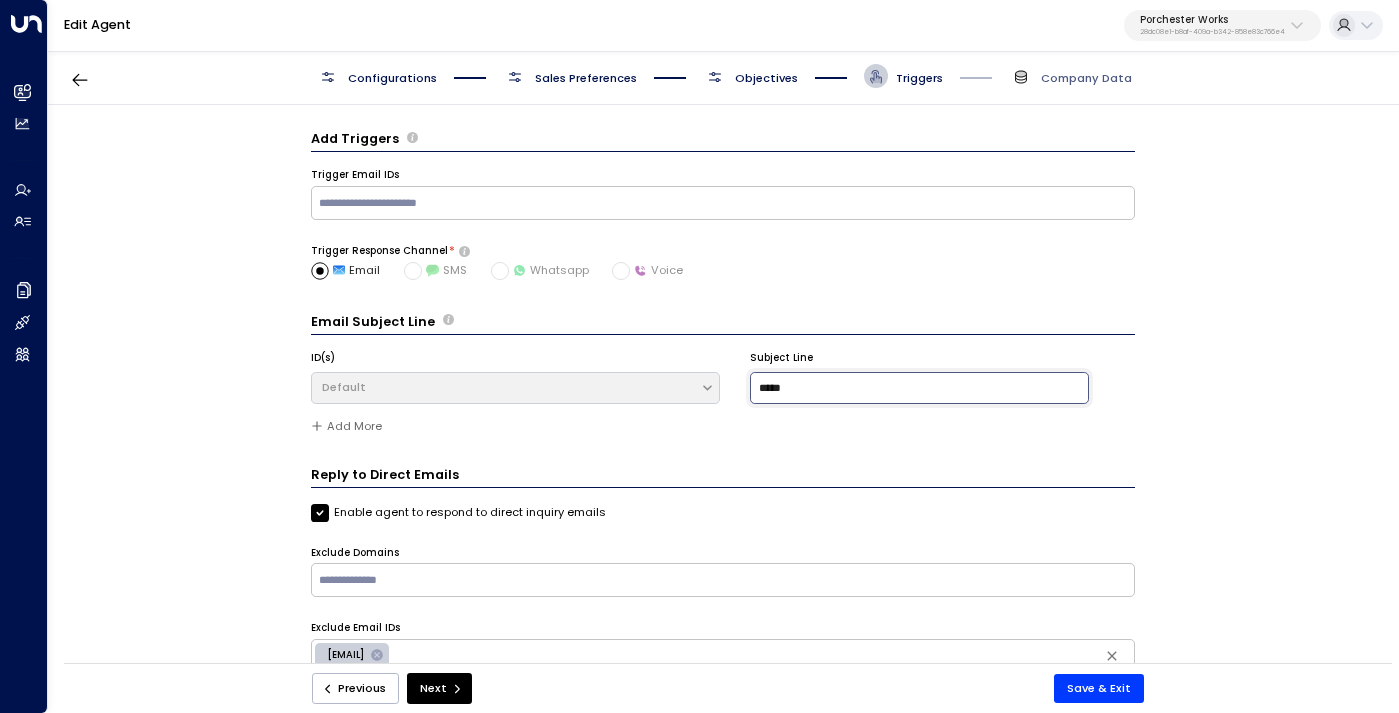 type on "**********" 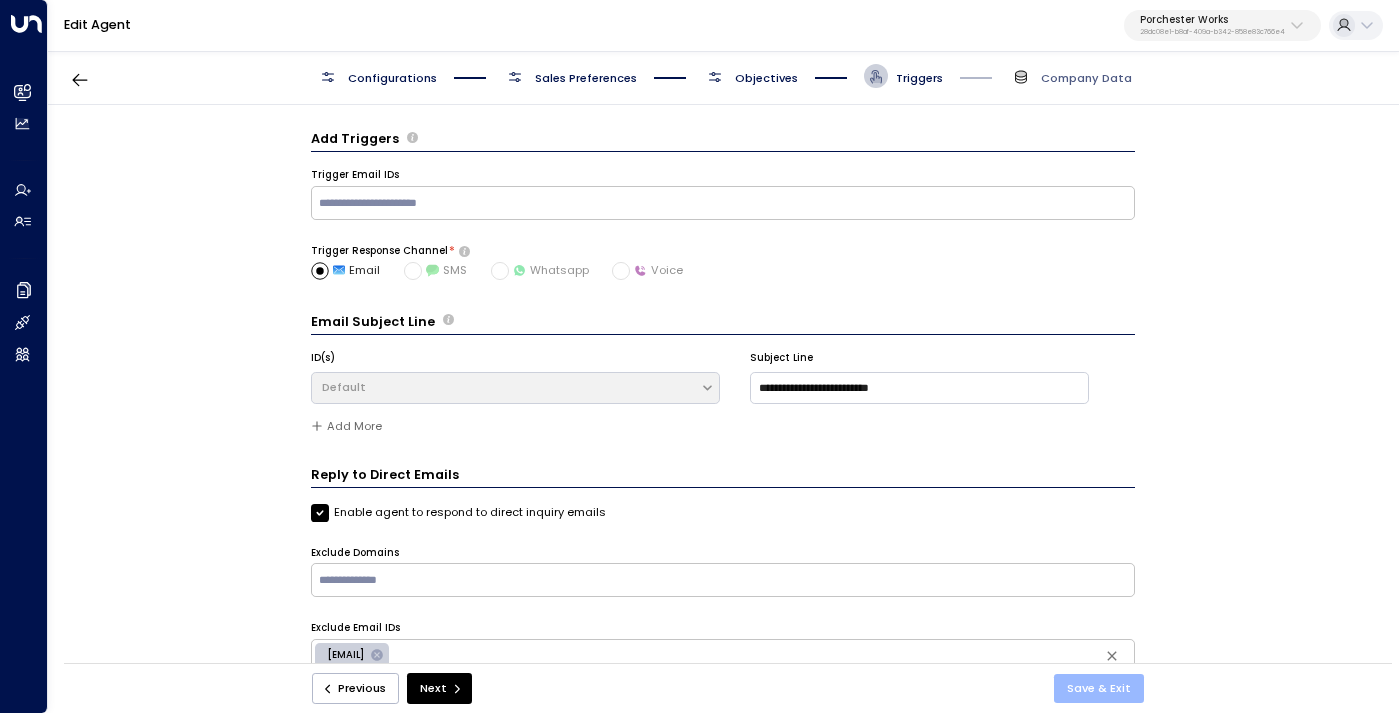 click on "Save & Exit" at bounding box center [1099, 688] 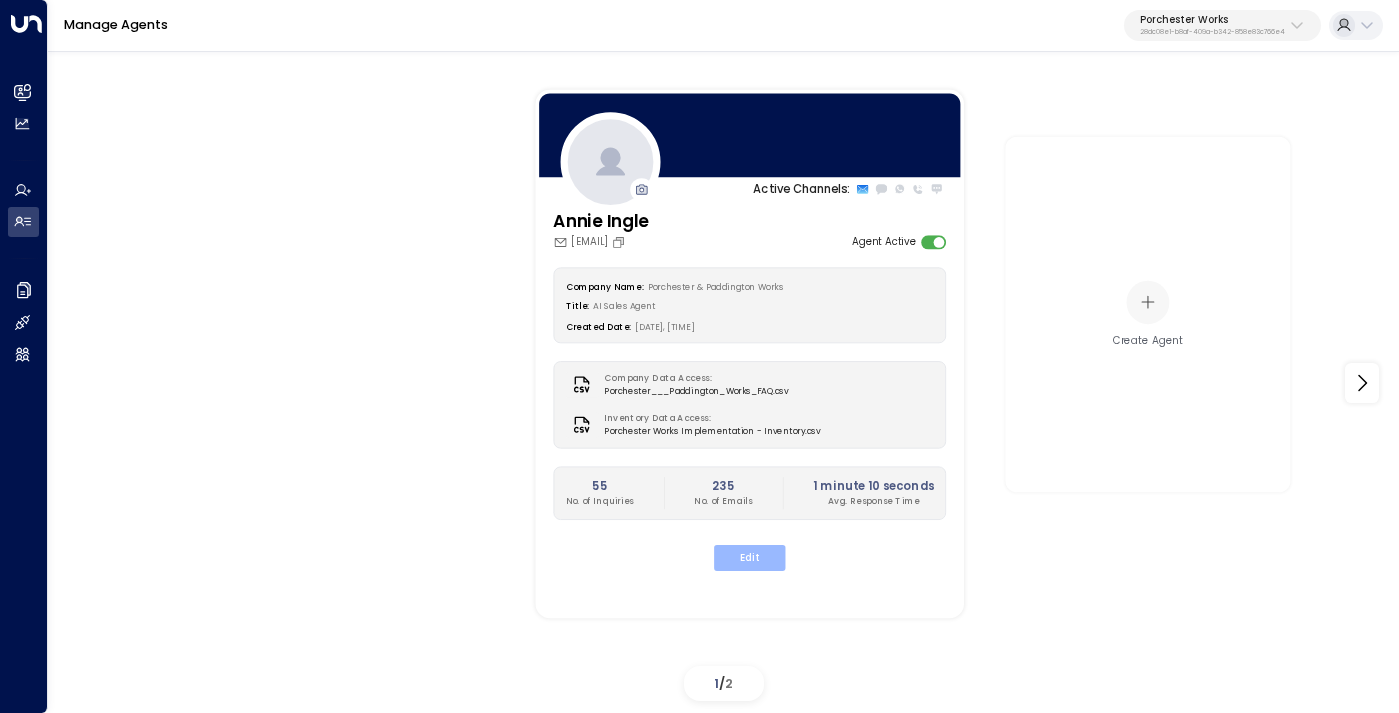click on "Edit" at bounding box center (749, 558) 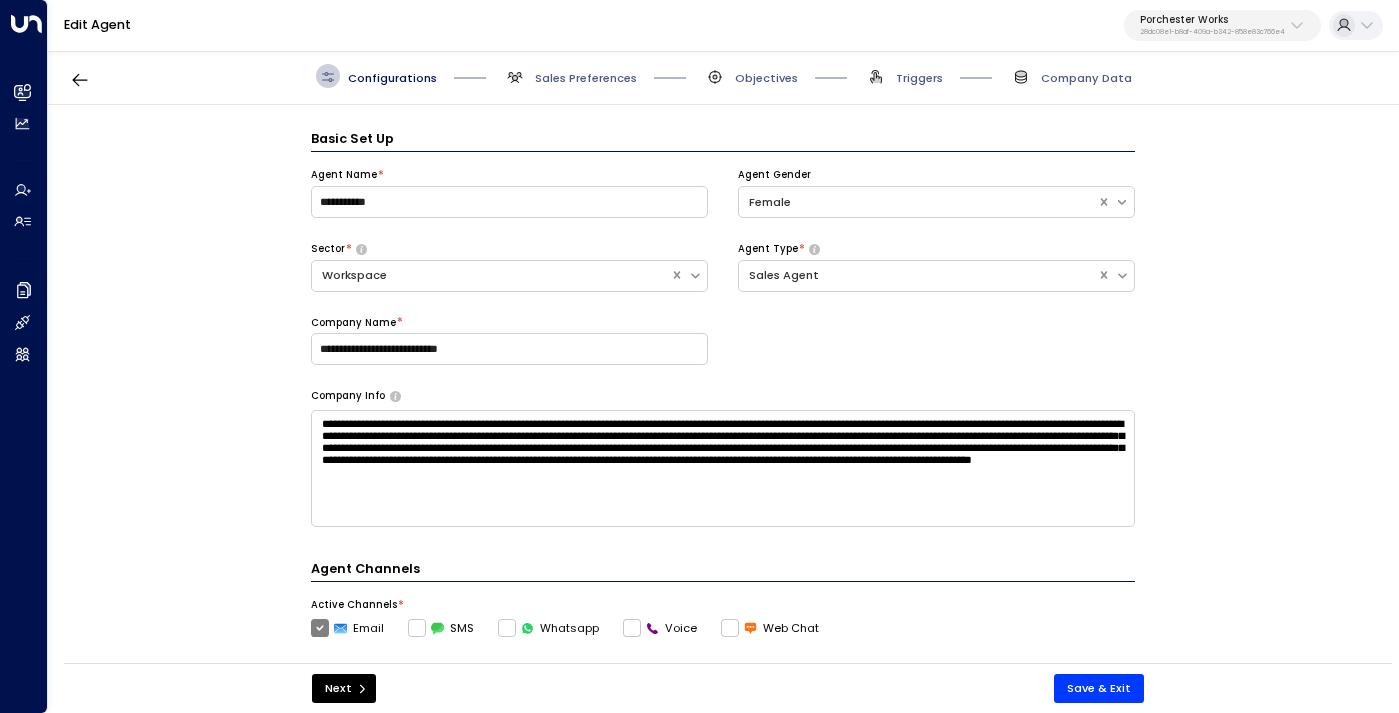 scroll, scrollTop: 24, scrollLeft: 0, axis: vertical 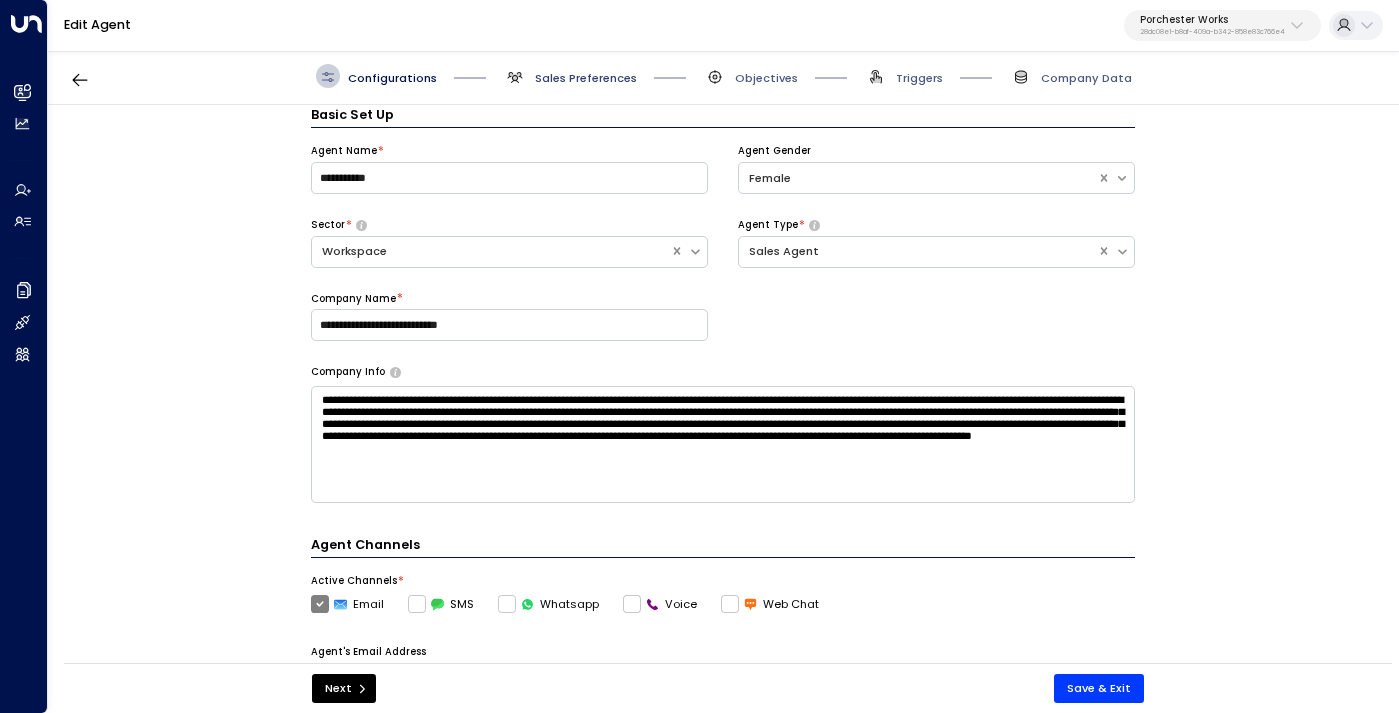 click on "Sales Preferences" at bounding box center [586, 78] 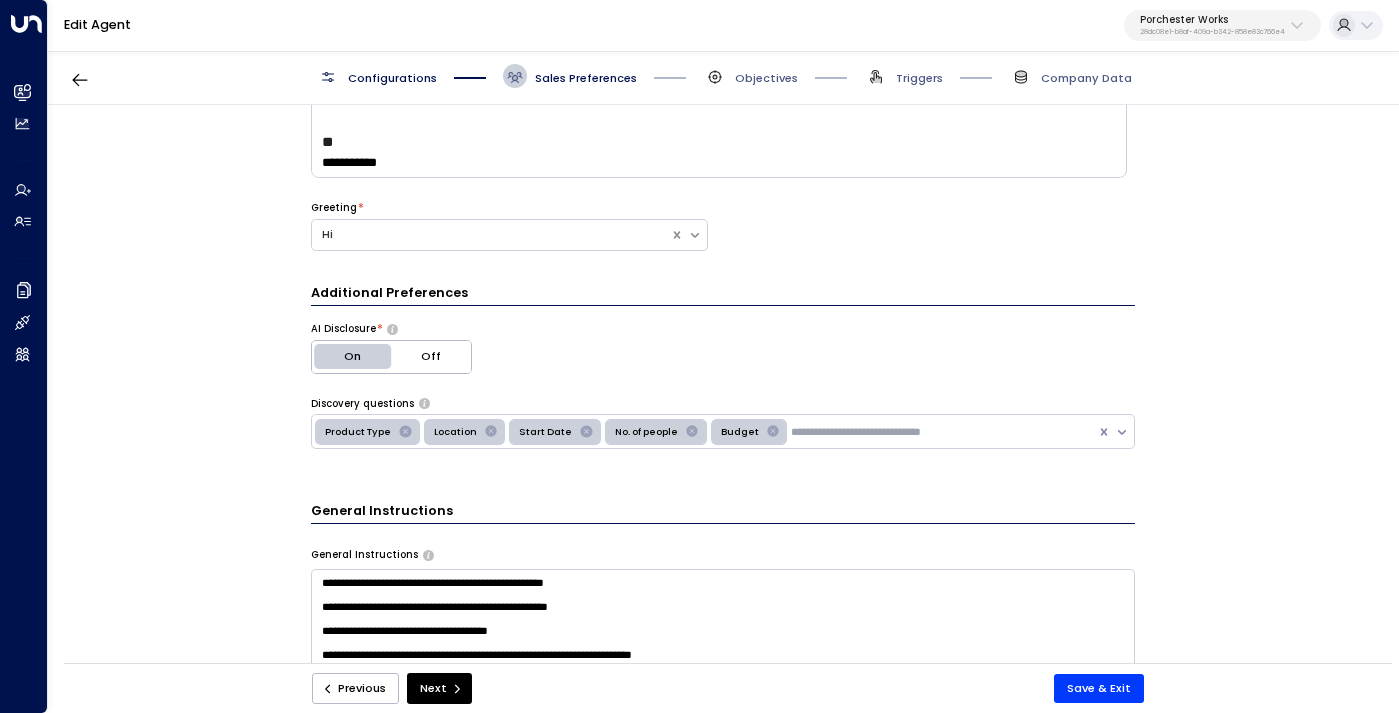 scroll, scrollTop: 427, scrollLeft: 0, axis: vertical 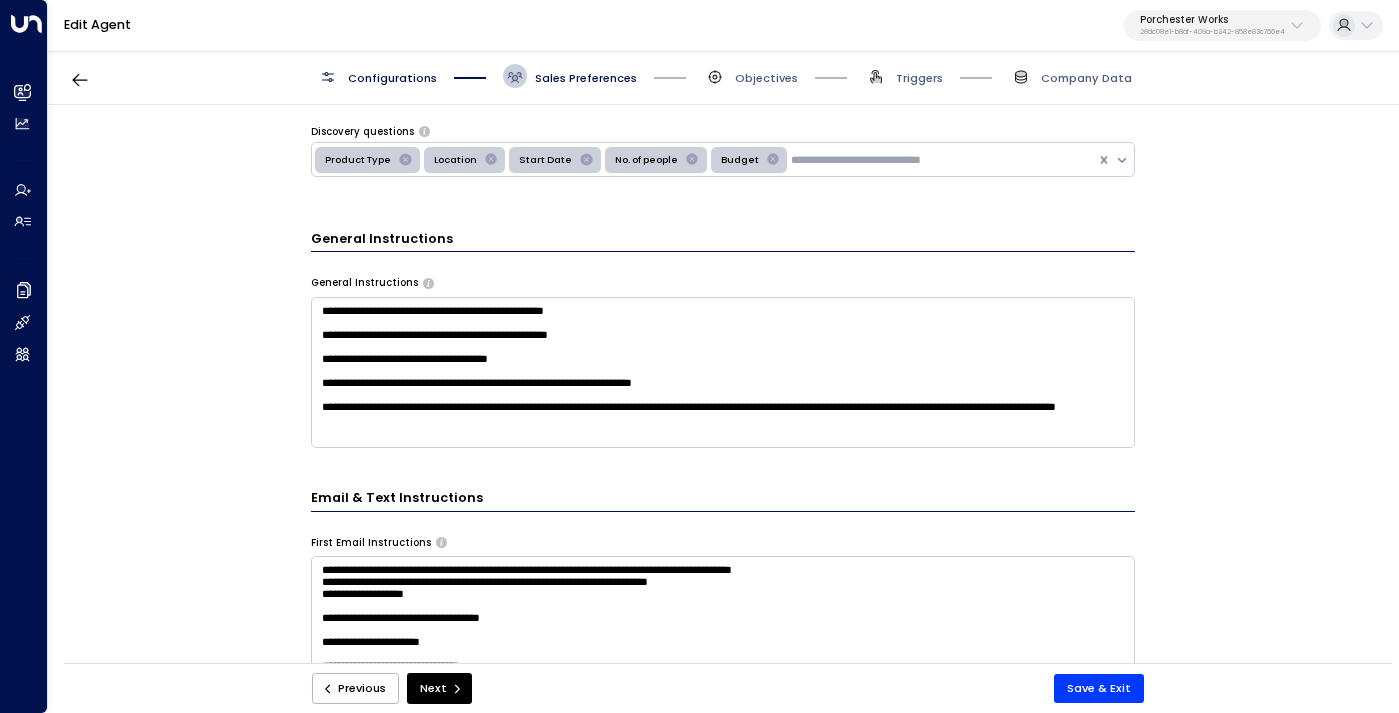 click on "**********" at bounding box center (723, 372) 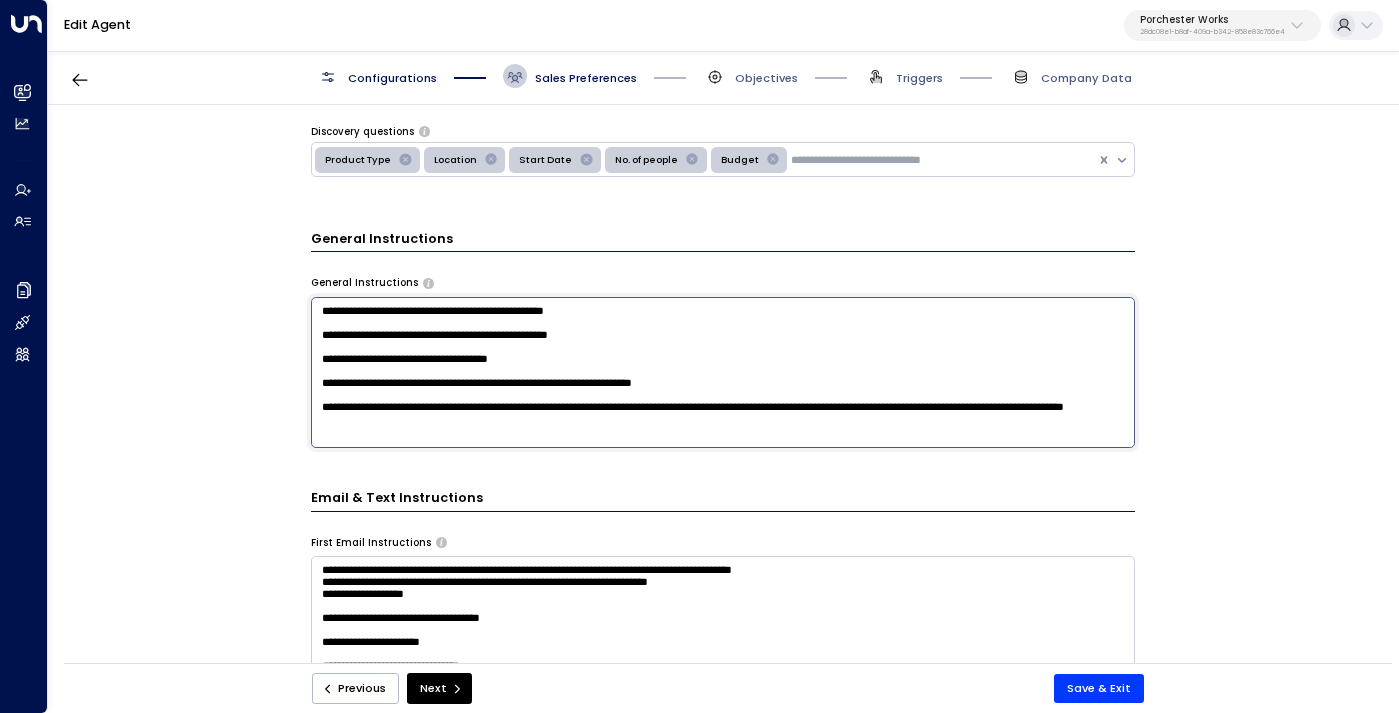scroll, scrollTop: 60, scrollLeft: 0, axis: vertical 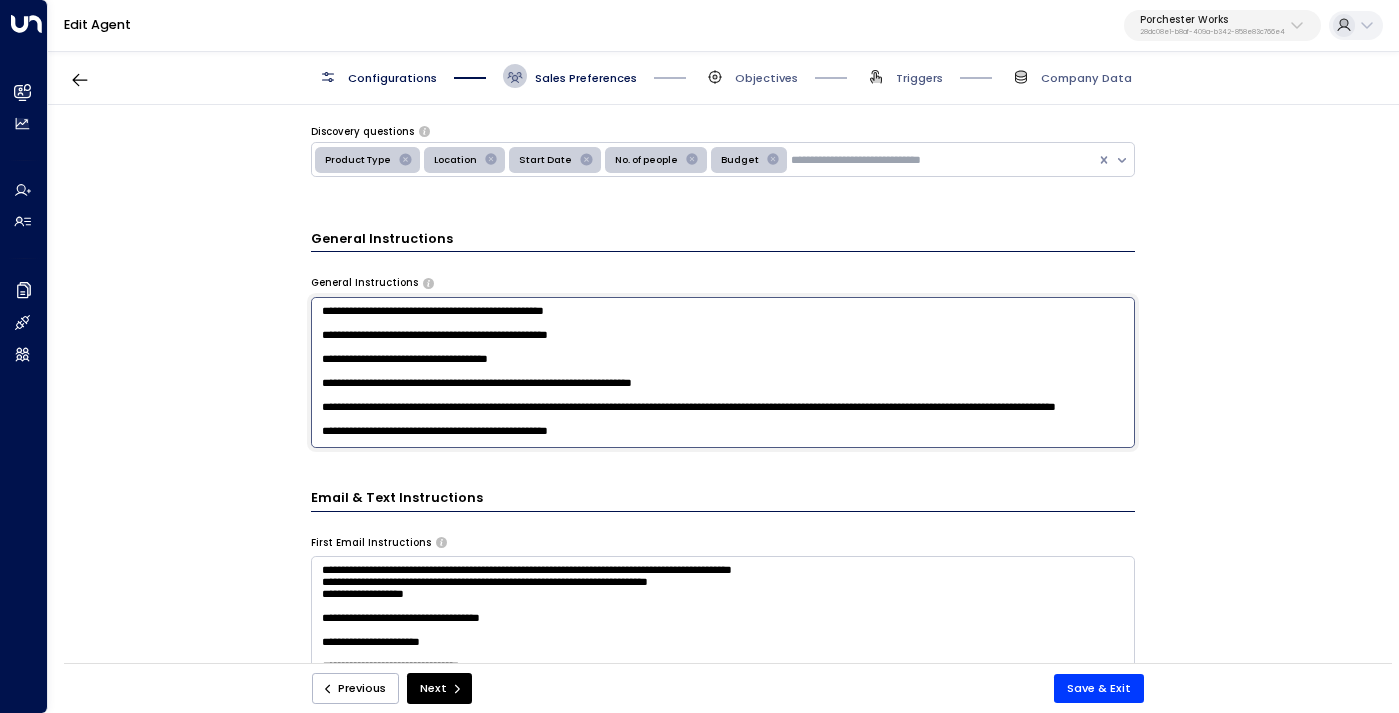 paste on "**********" 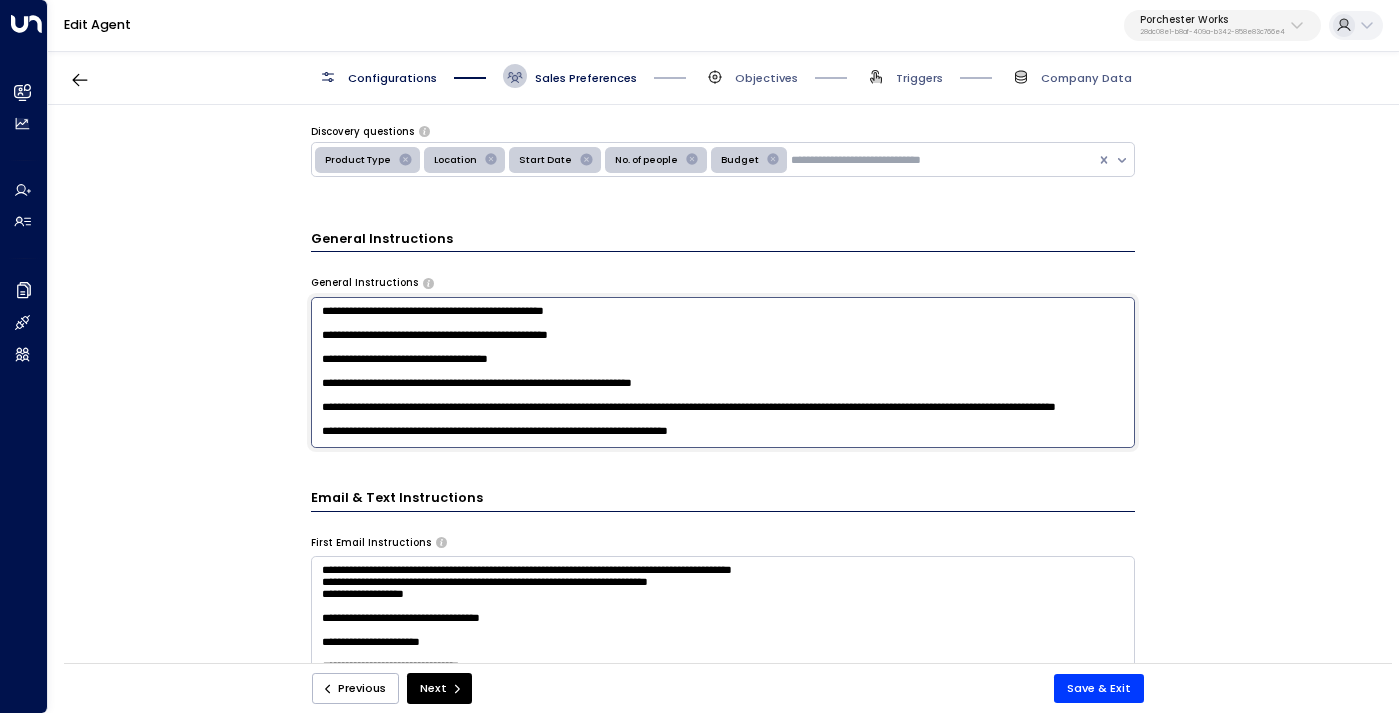 type on "**********" 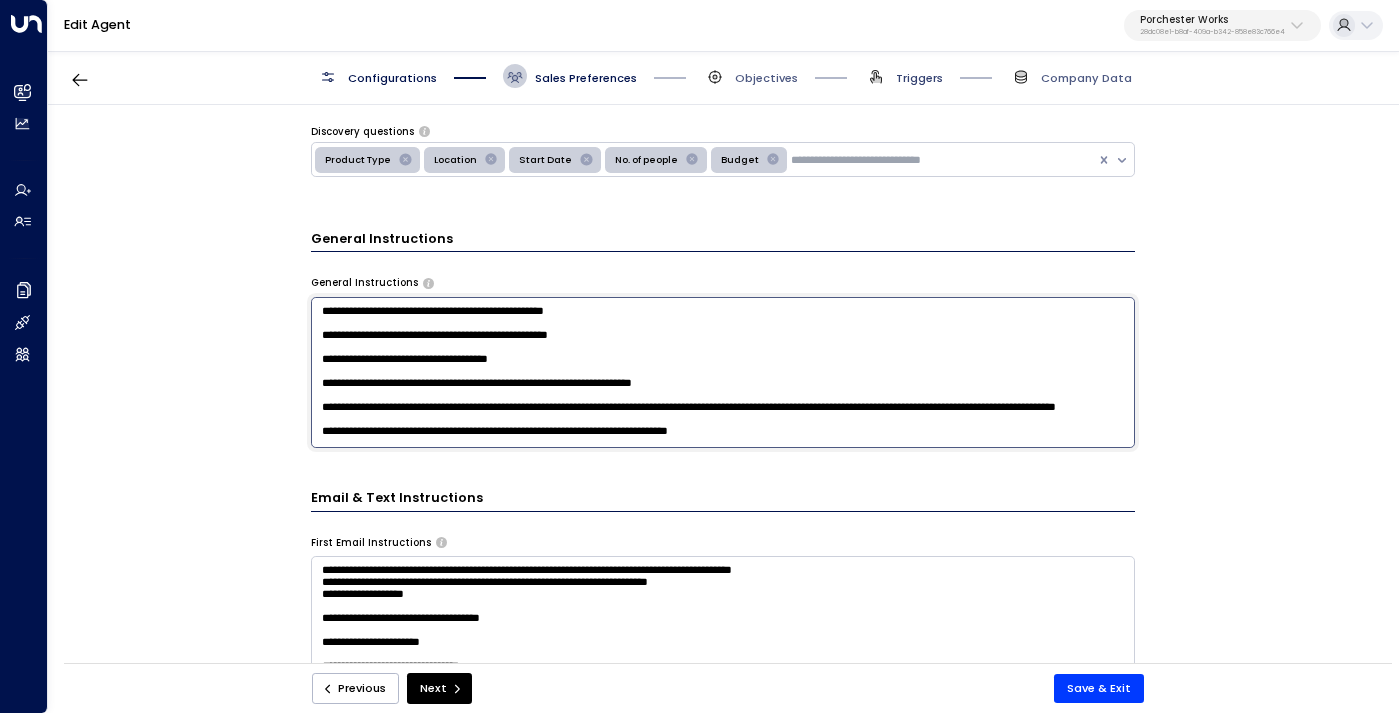 click on "Triggers" at bounding box center (919, 78) 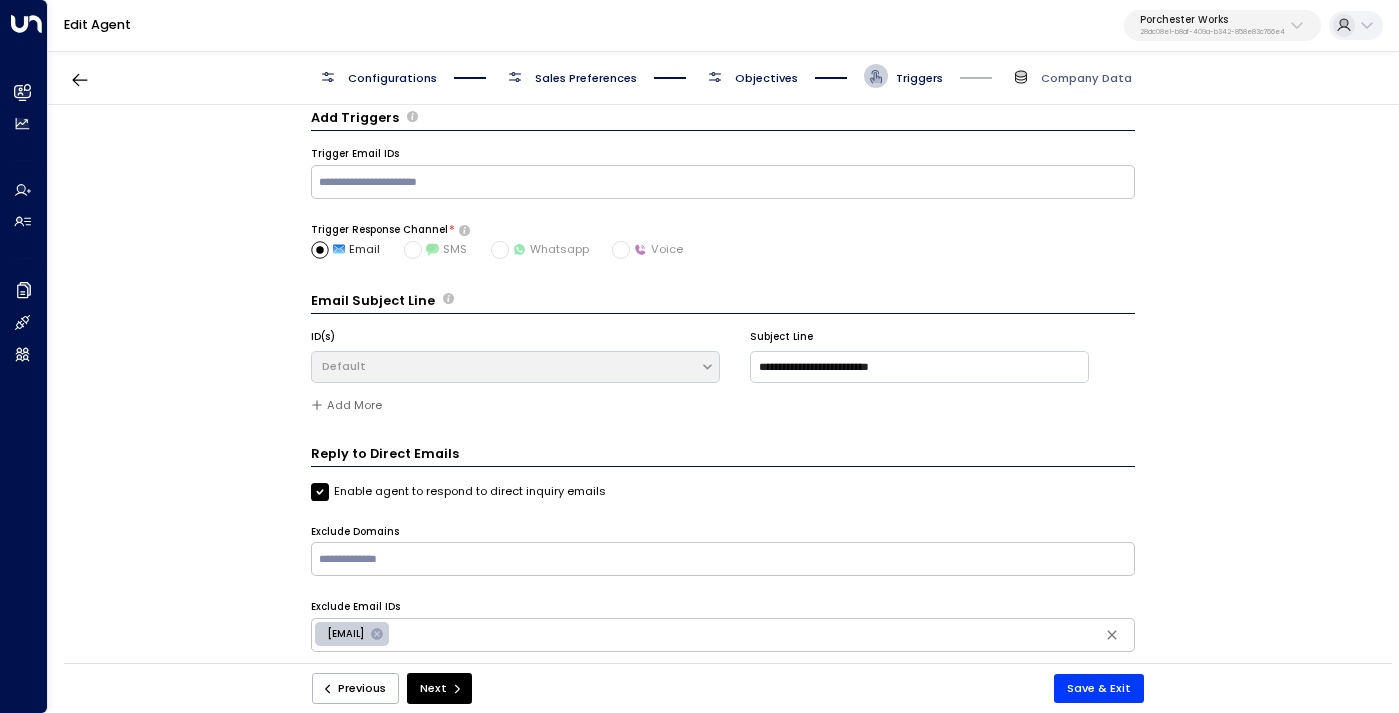 click at bounding box center (762, 635) 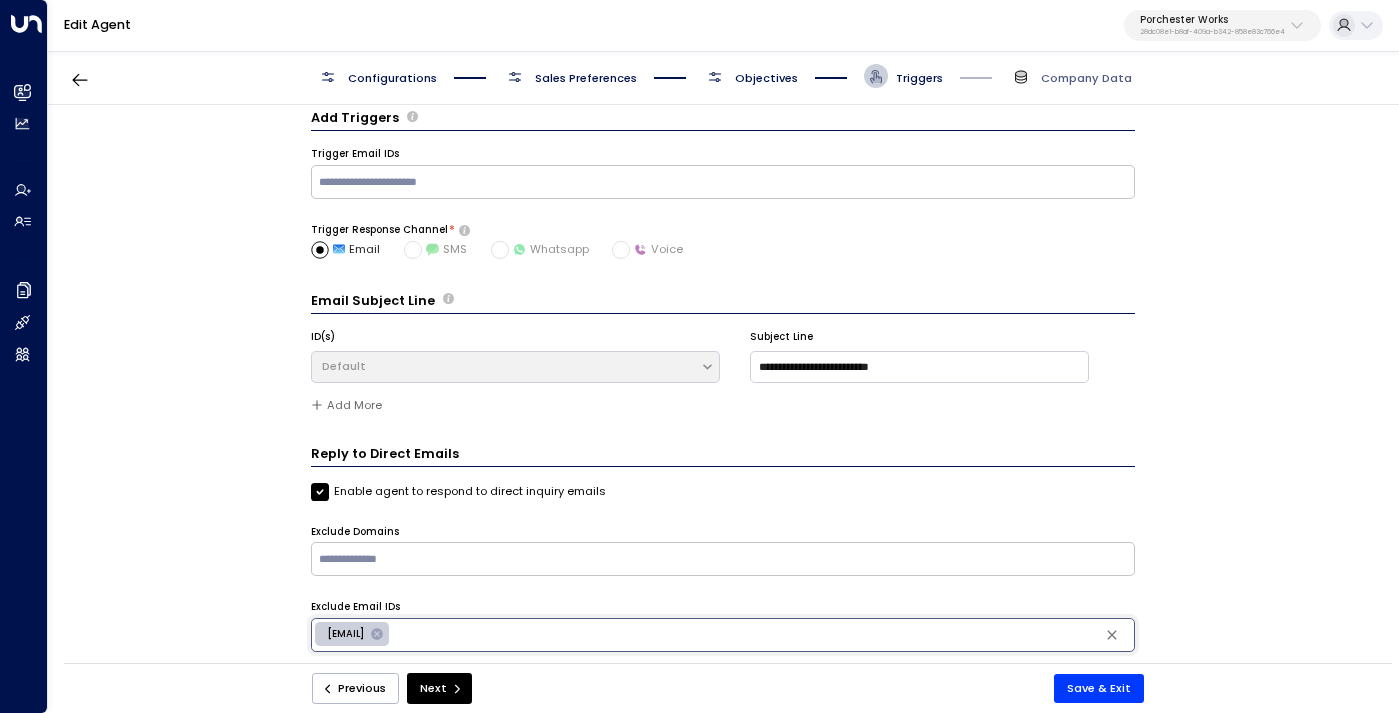 paste on "**********" 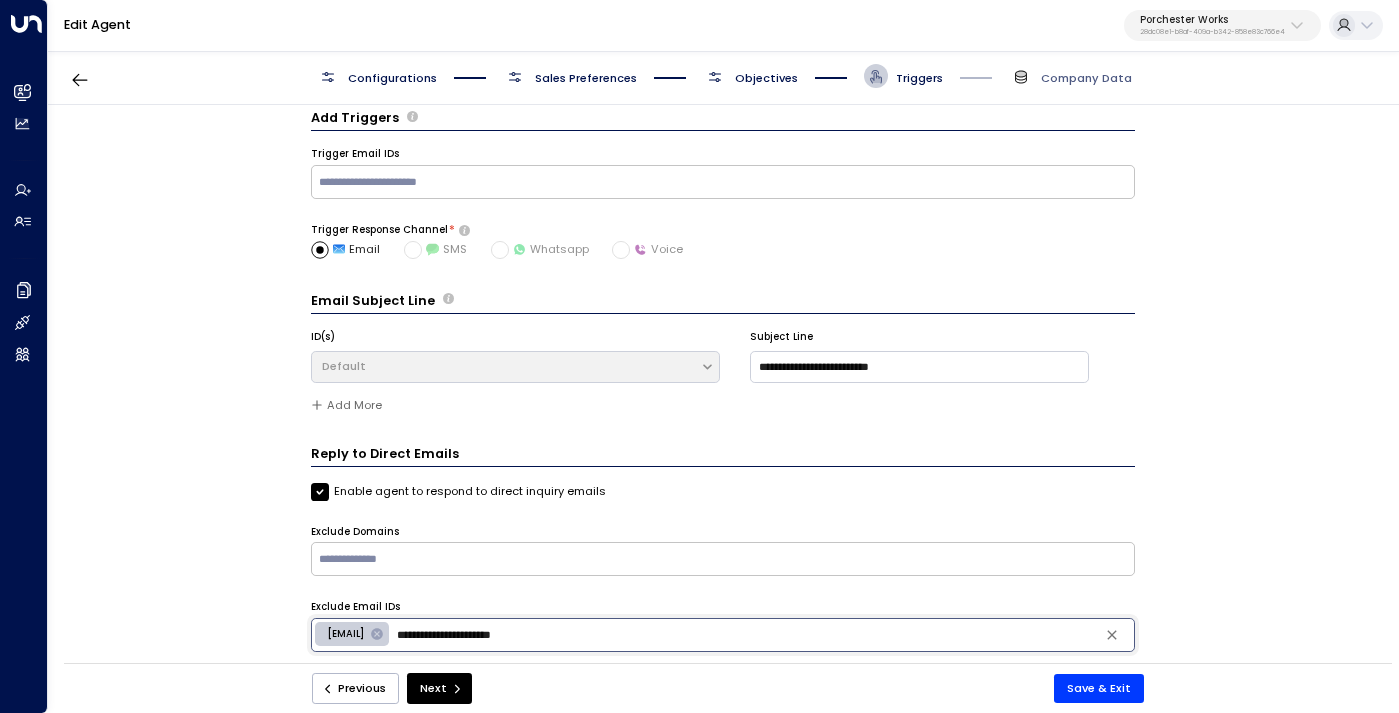 type on "**********" 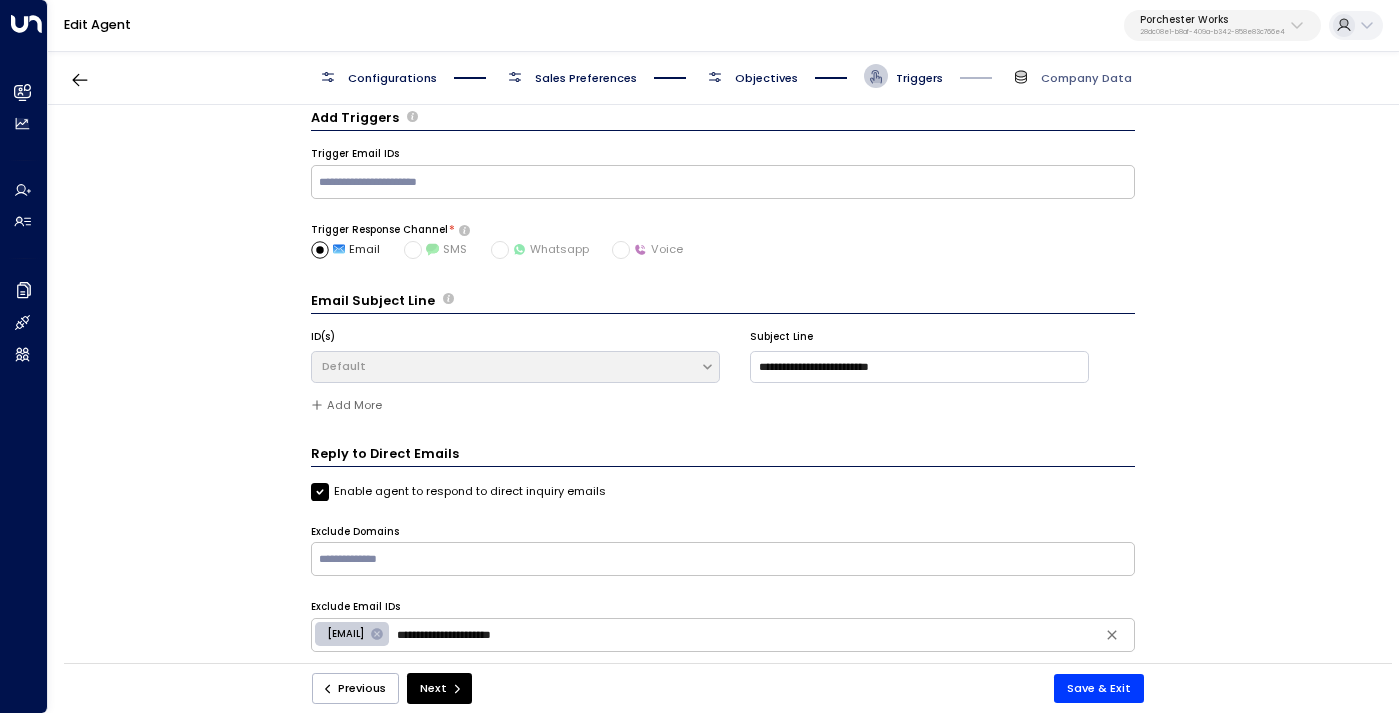 click on "**********" at bounding box center [722, 389] 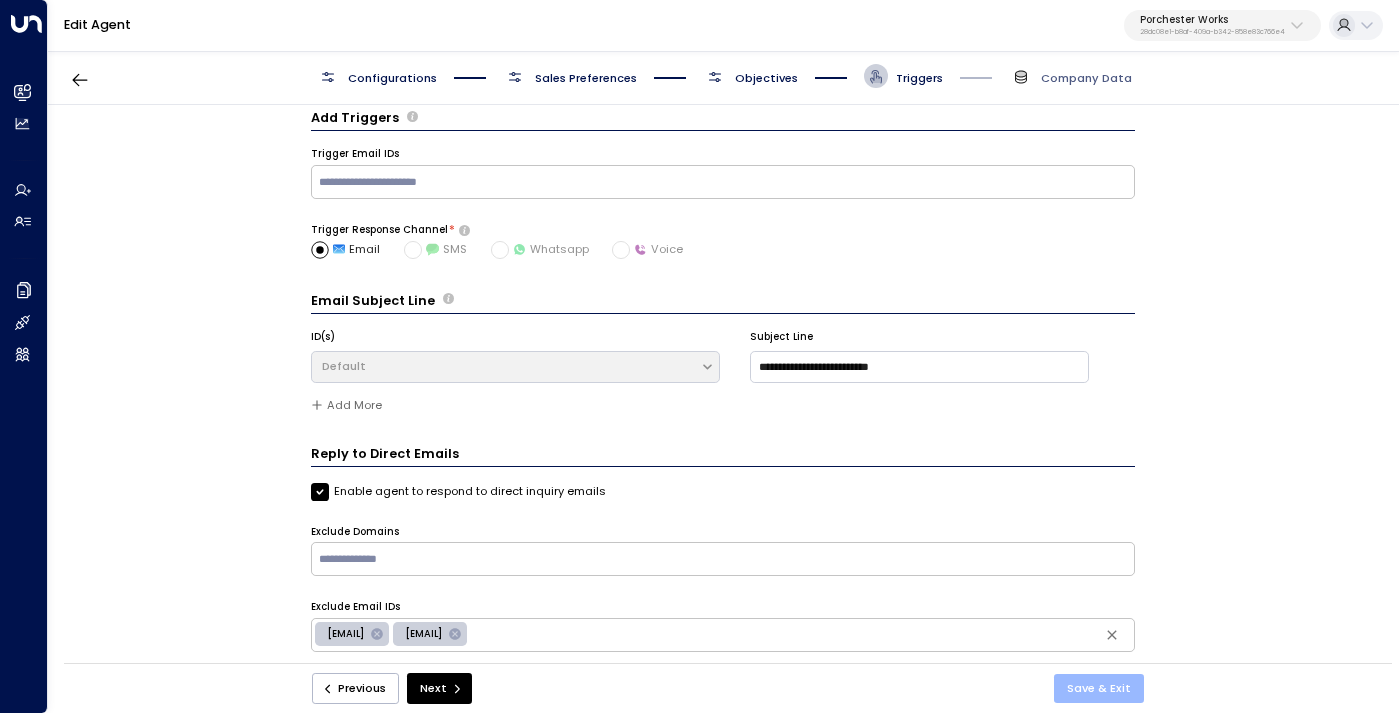 click on "Save & Exit" at bounding box center (1099, 688) 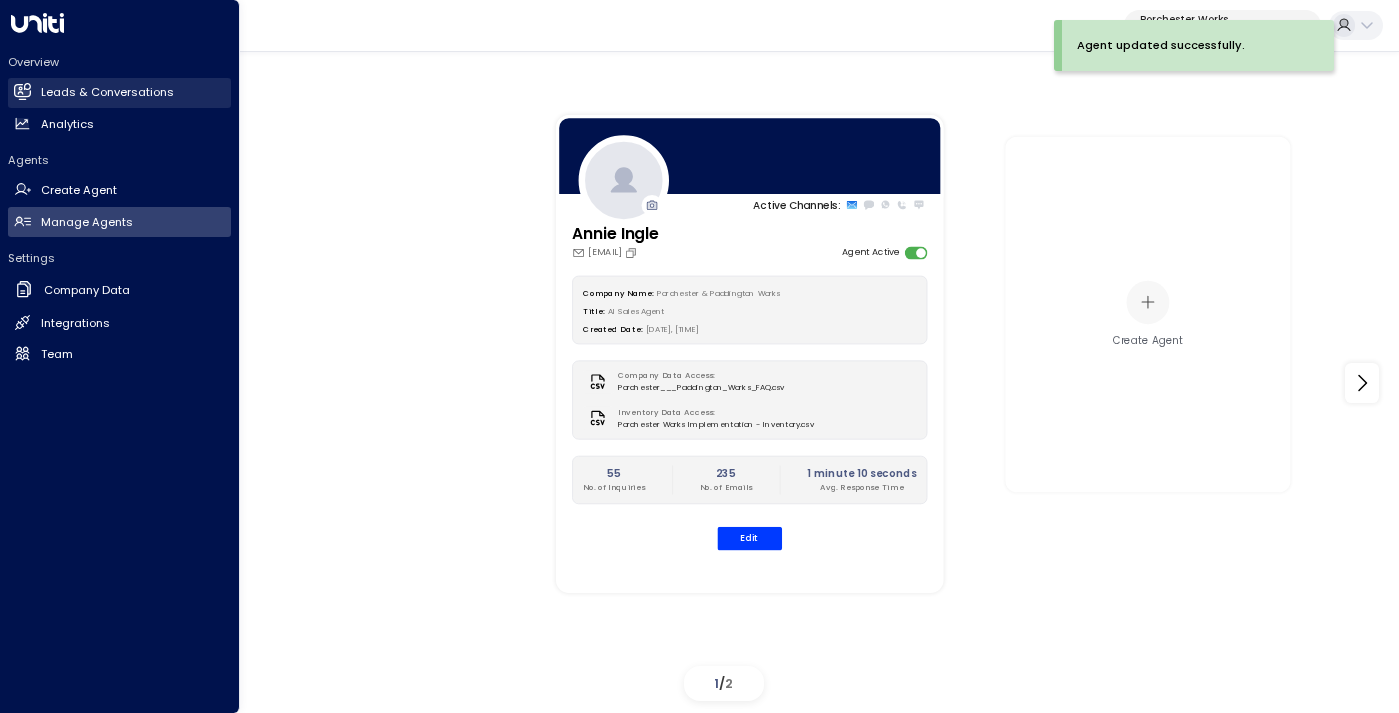 click on "Leads & Conversations" at bounding box center (107, 92) 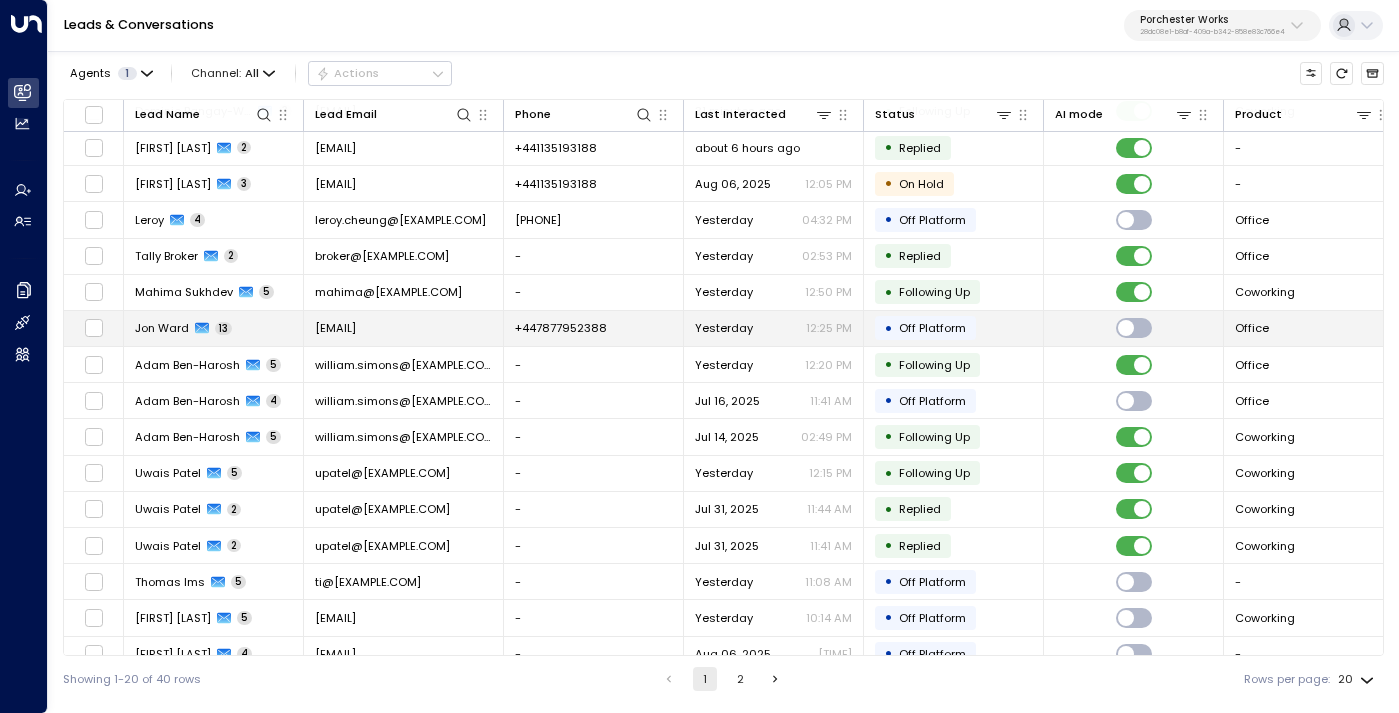 scroll, scrollTop: 206, scrollLeft: 0, axis: vertical 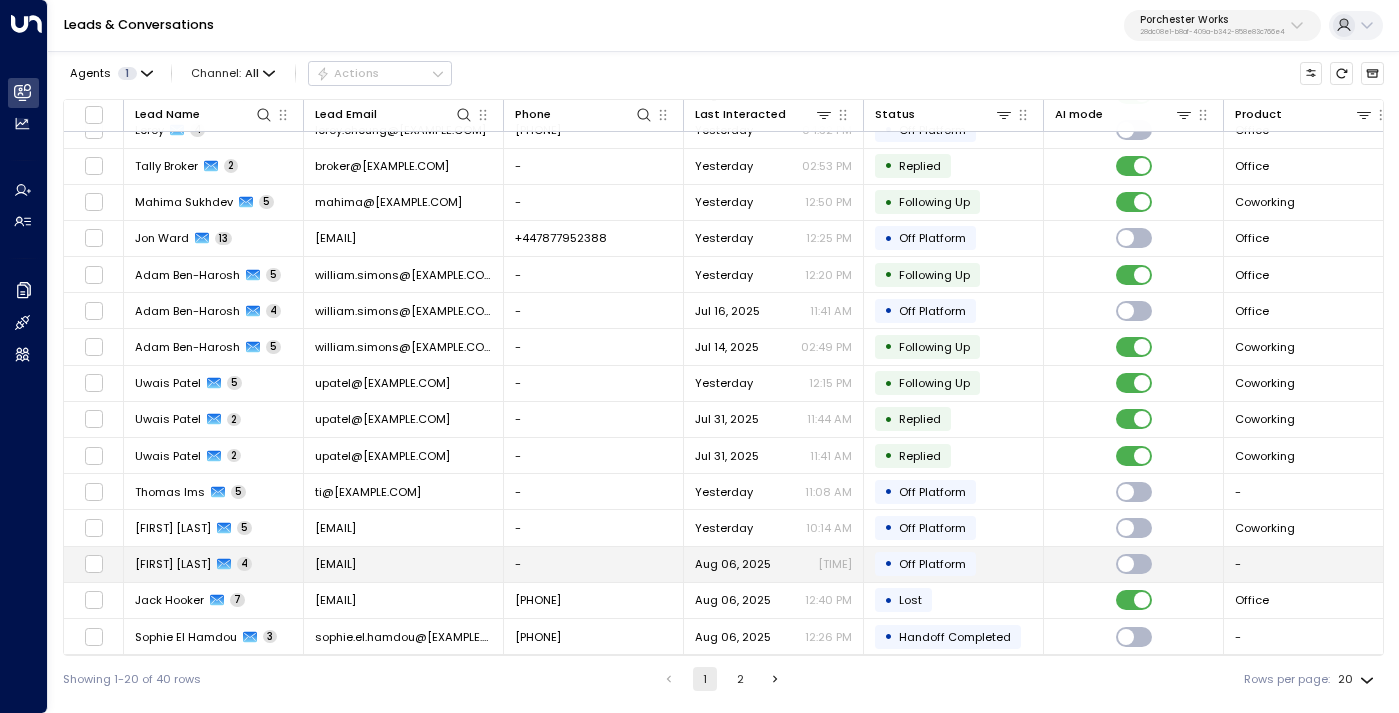 click on "[FIRST] [LAST]" at bounding box center [173, 564] 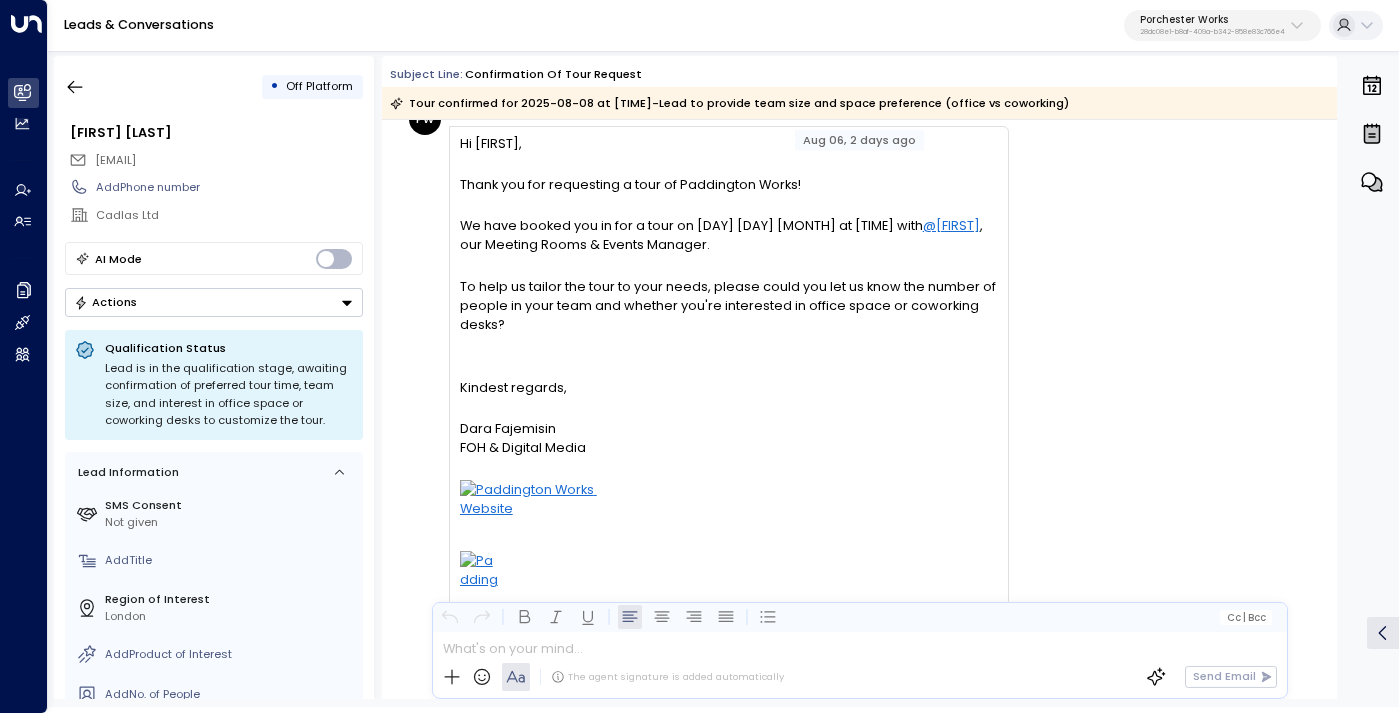 scroll, scrollTop: 0, scrollLeft: 0, axis: both 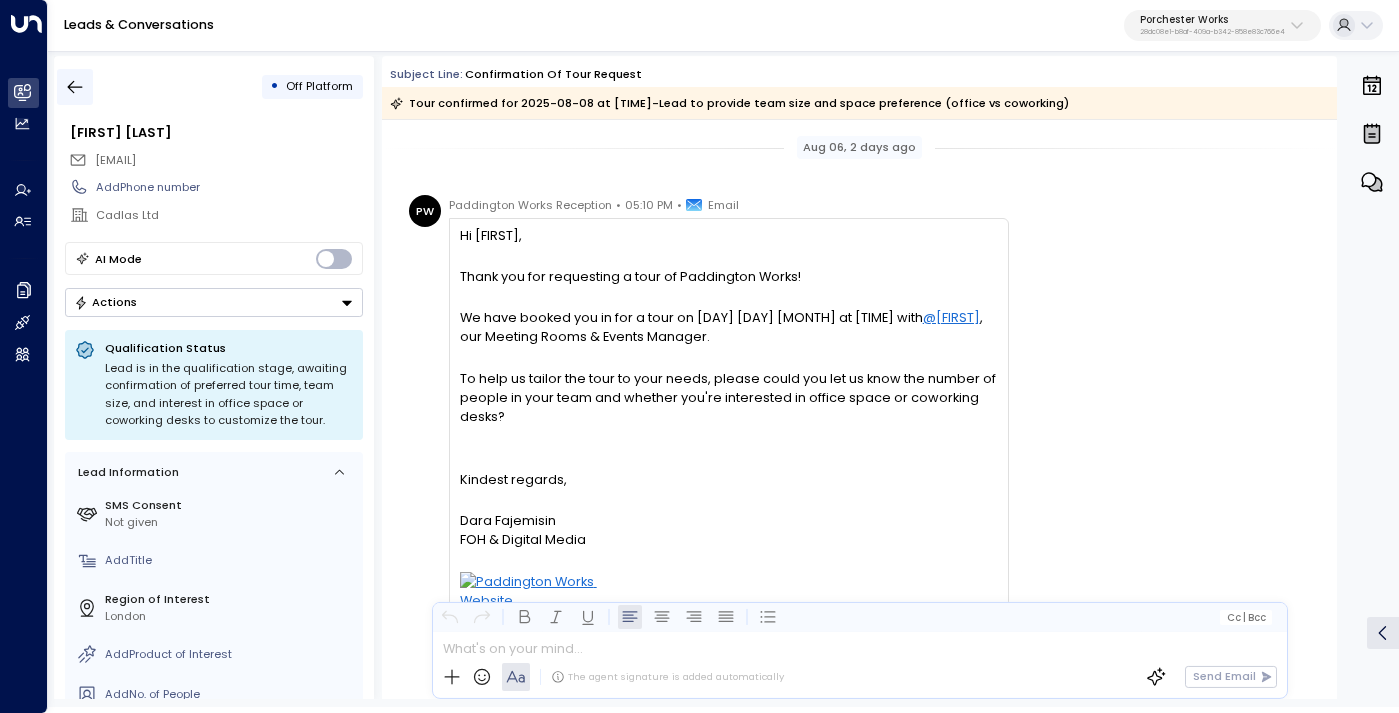 click 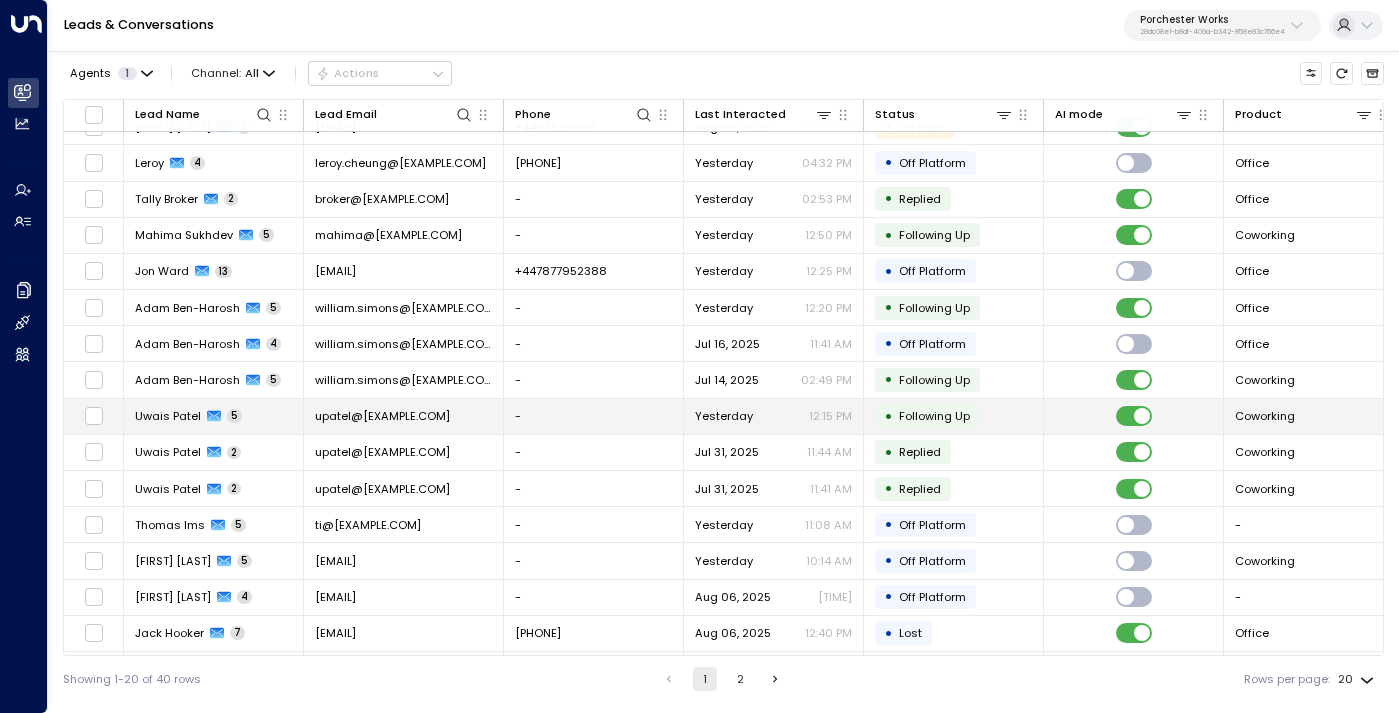 scroll, scrollTop: 206, scrollLeft: 0, axis: vertical 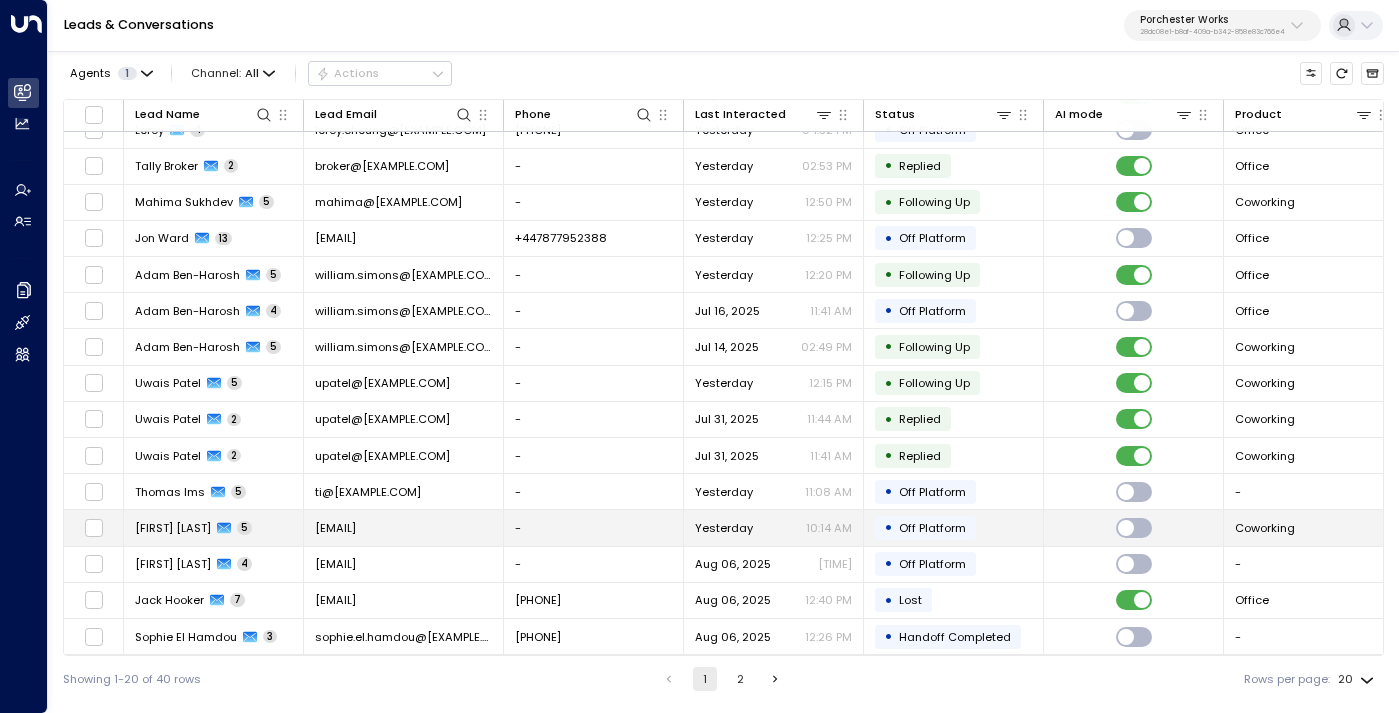 click on "[EMAIL]" at bounding box center (404, 527) 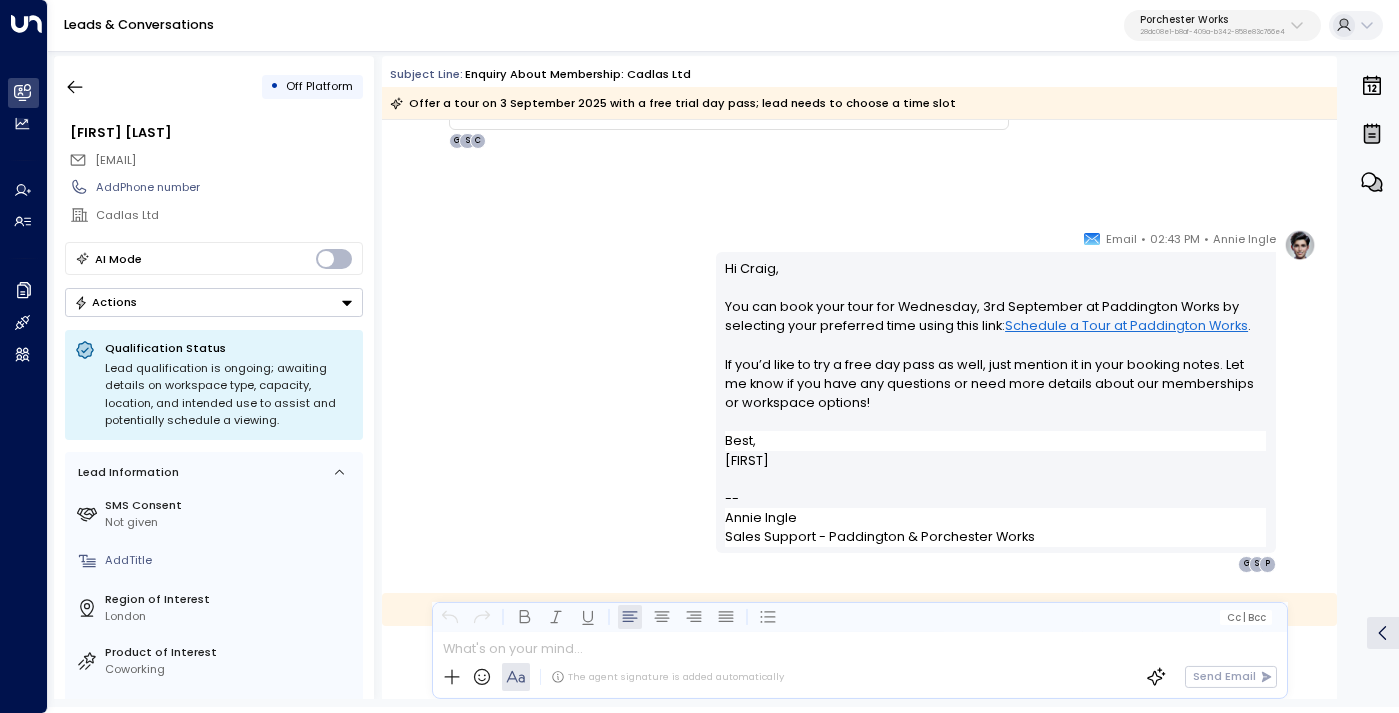 scroll, scrollTop: 4553, scrollLeft: 0, axis: vertical 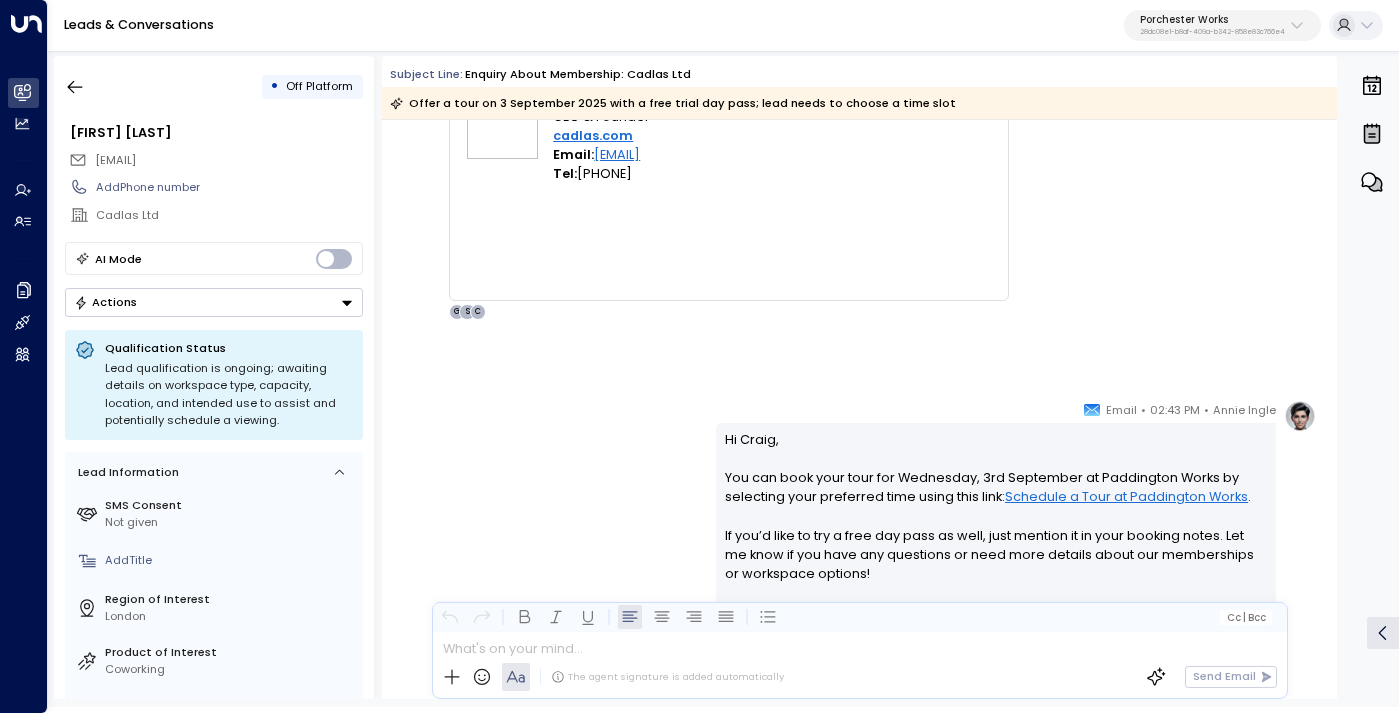 click on "28dc08e1-b8af-409a-b342-858e83c766e4" at bounding box center (1212, 32) 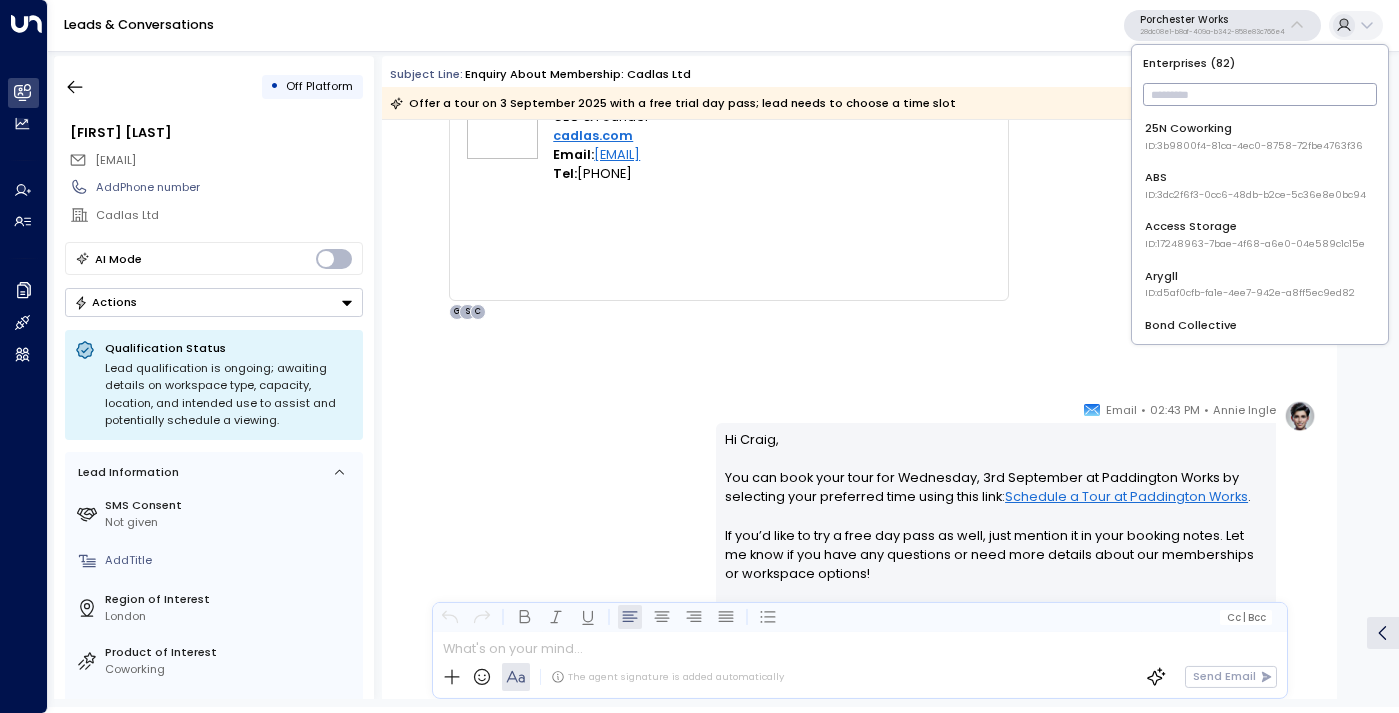 click at bounding box center [1260, 94] 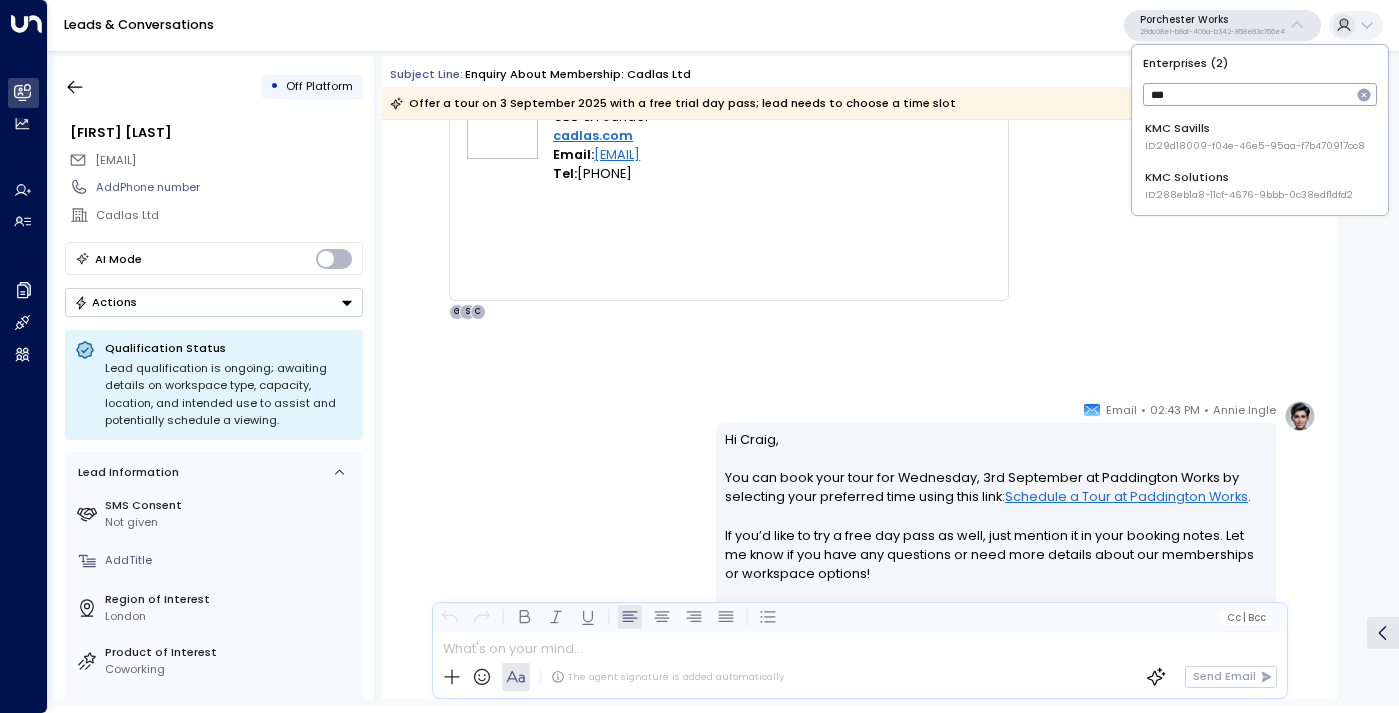 type on "***" 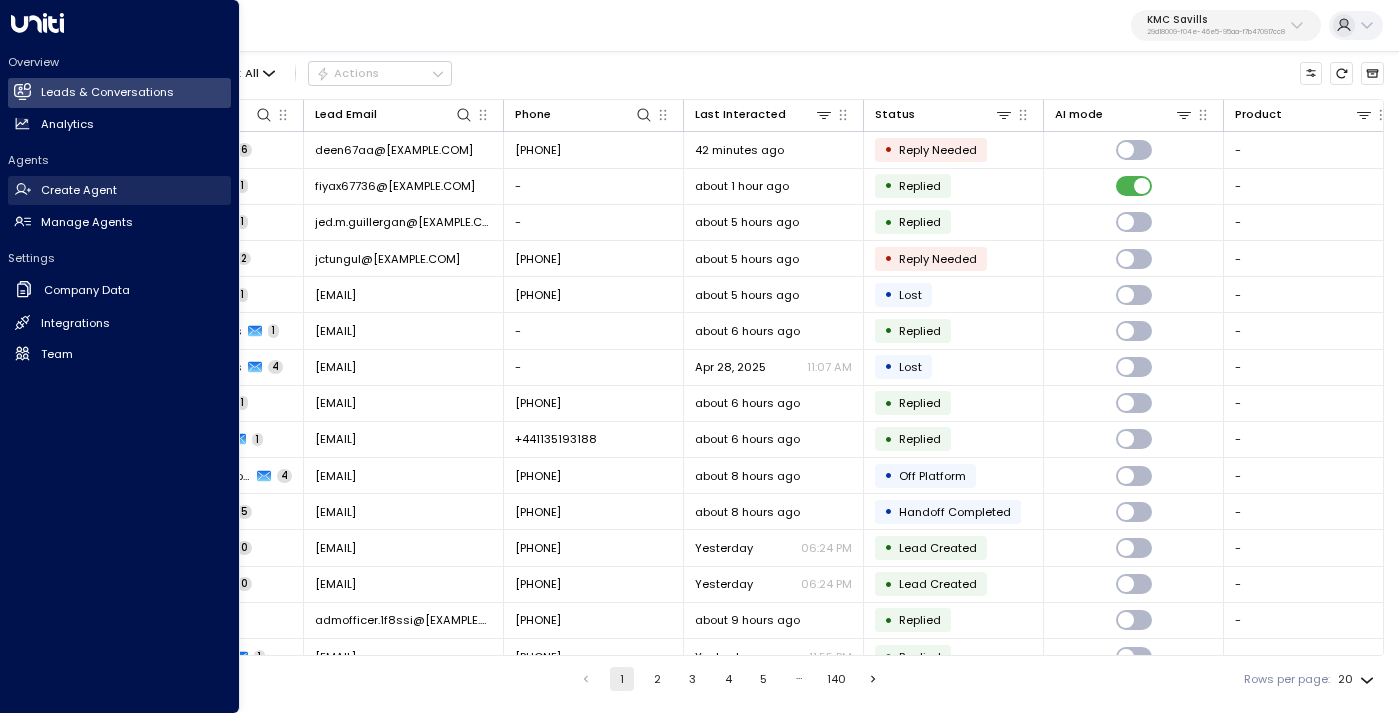 click on "Create Agent" at bounding box center [79, 190] 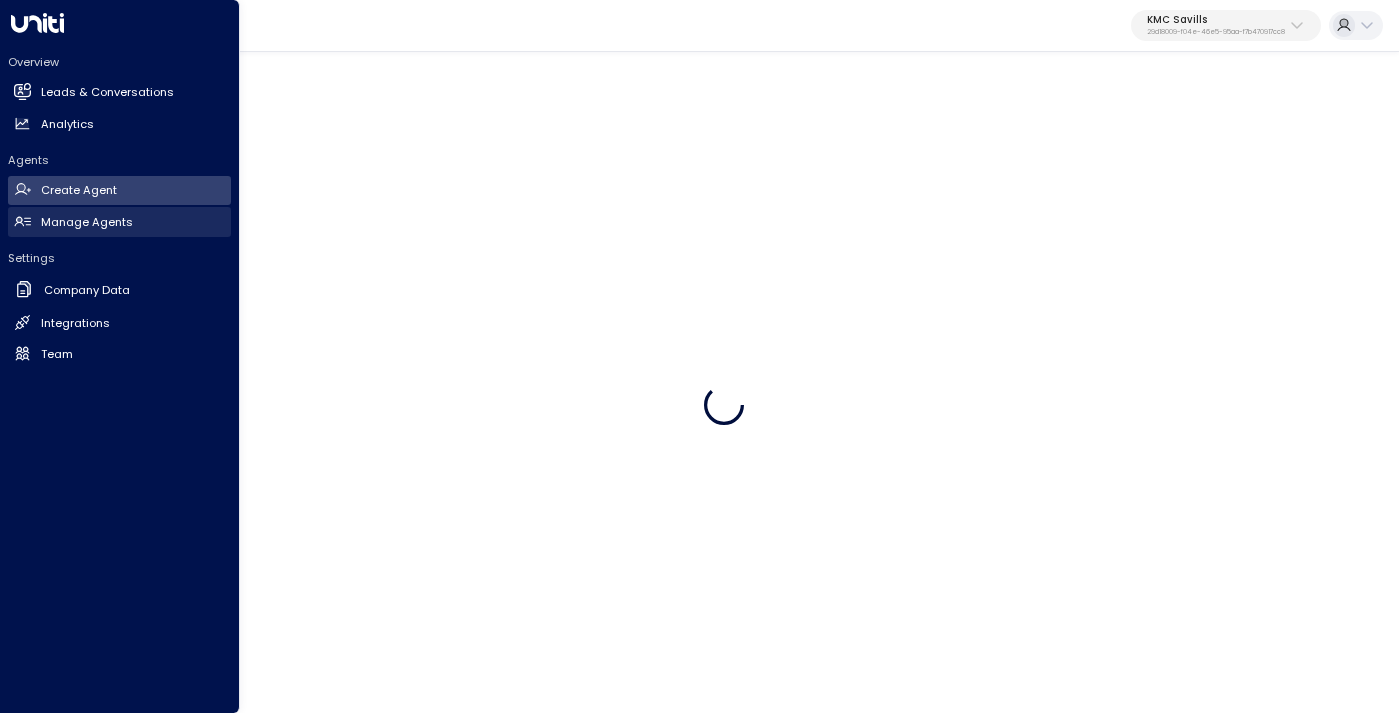 click on "Manage Agents" at bounding box center [87, 222] 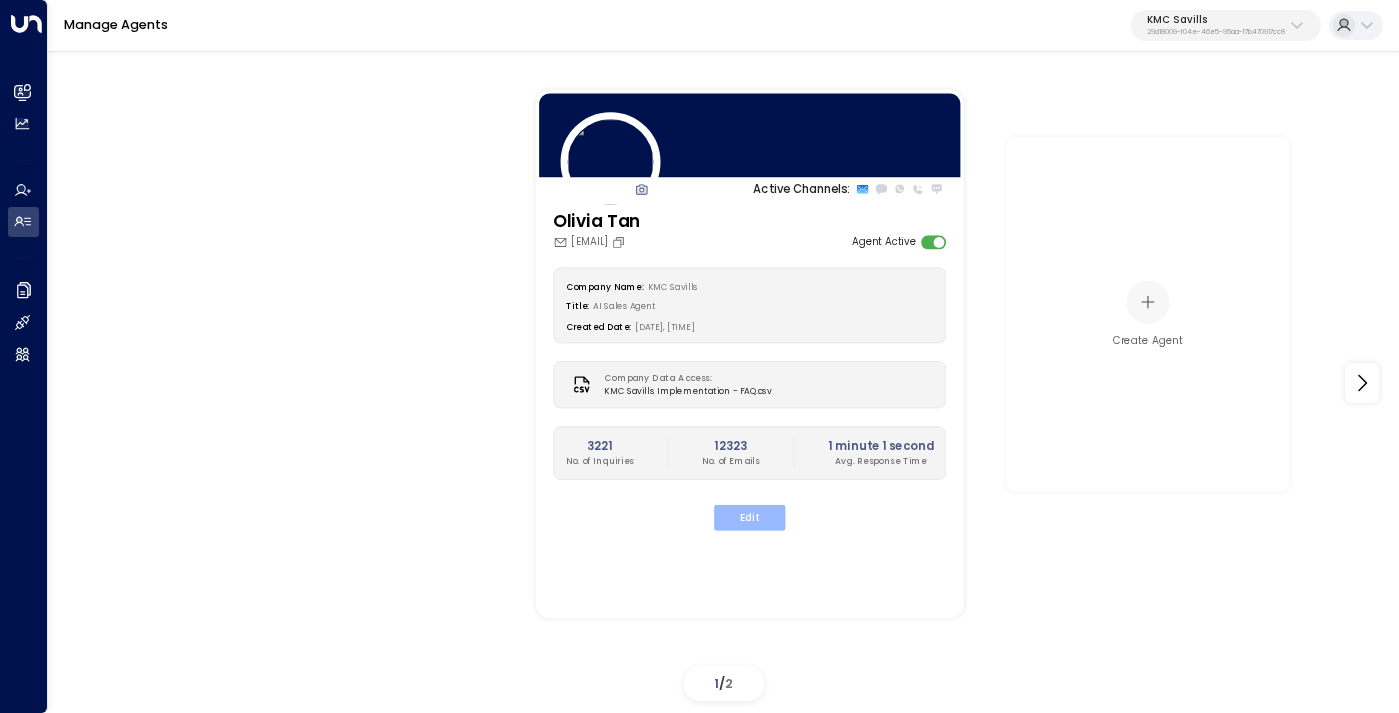 click on "Edit" at bounding box center [749, 518] 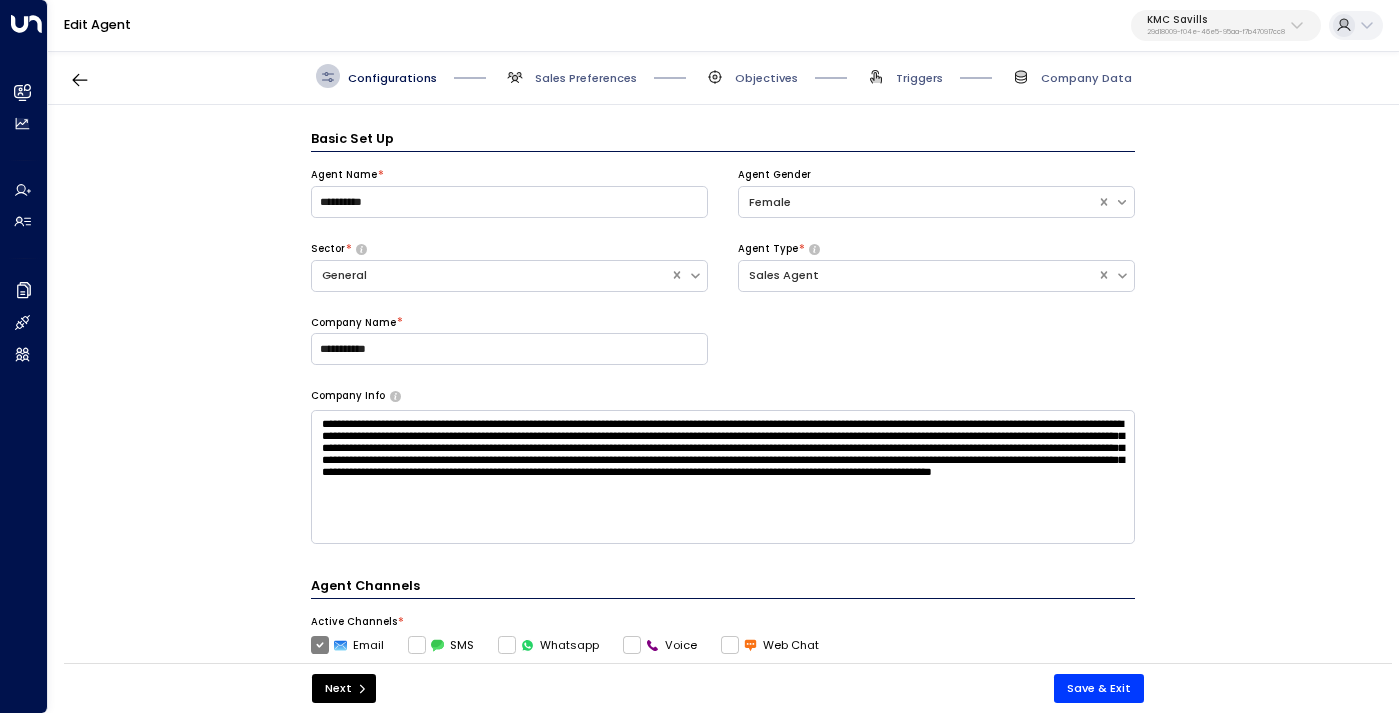 scroll, scrollTop: 24, scrollLeft: 0, axis: vertical 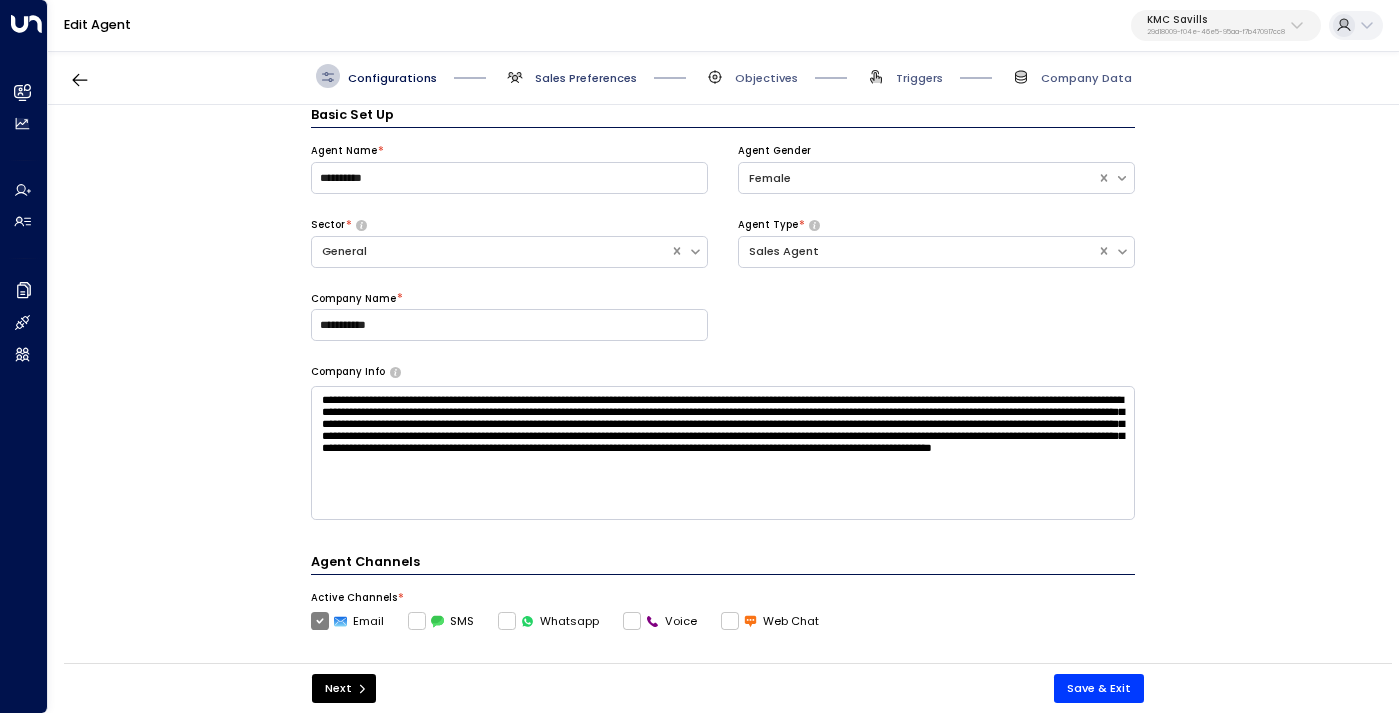click on "Sales Preferences" at bounding box center [586, 78] 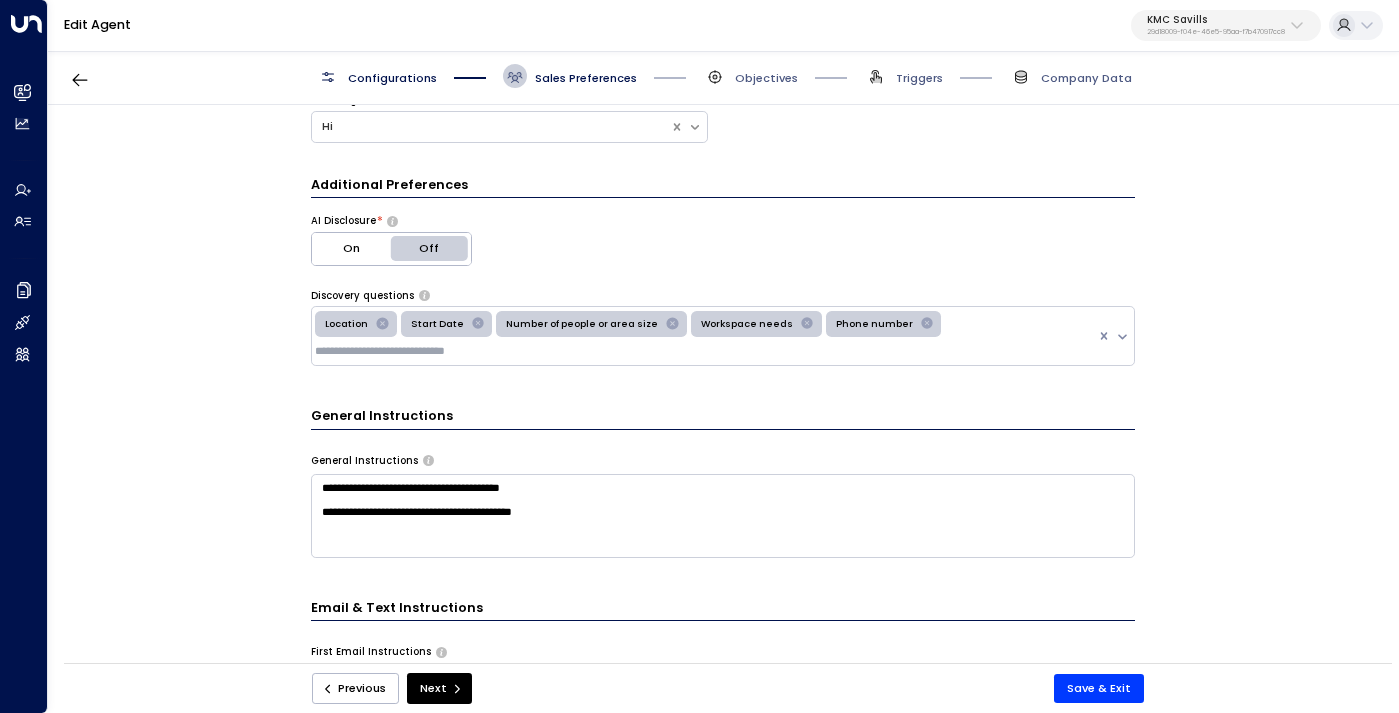 scroll, scrollTop: 324, scrollLeft: 0, axis: vertical 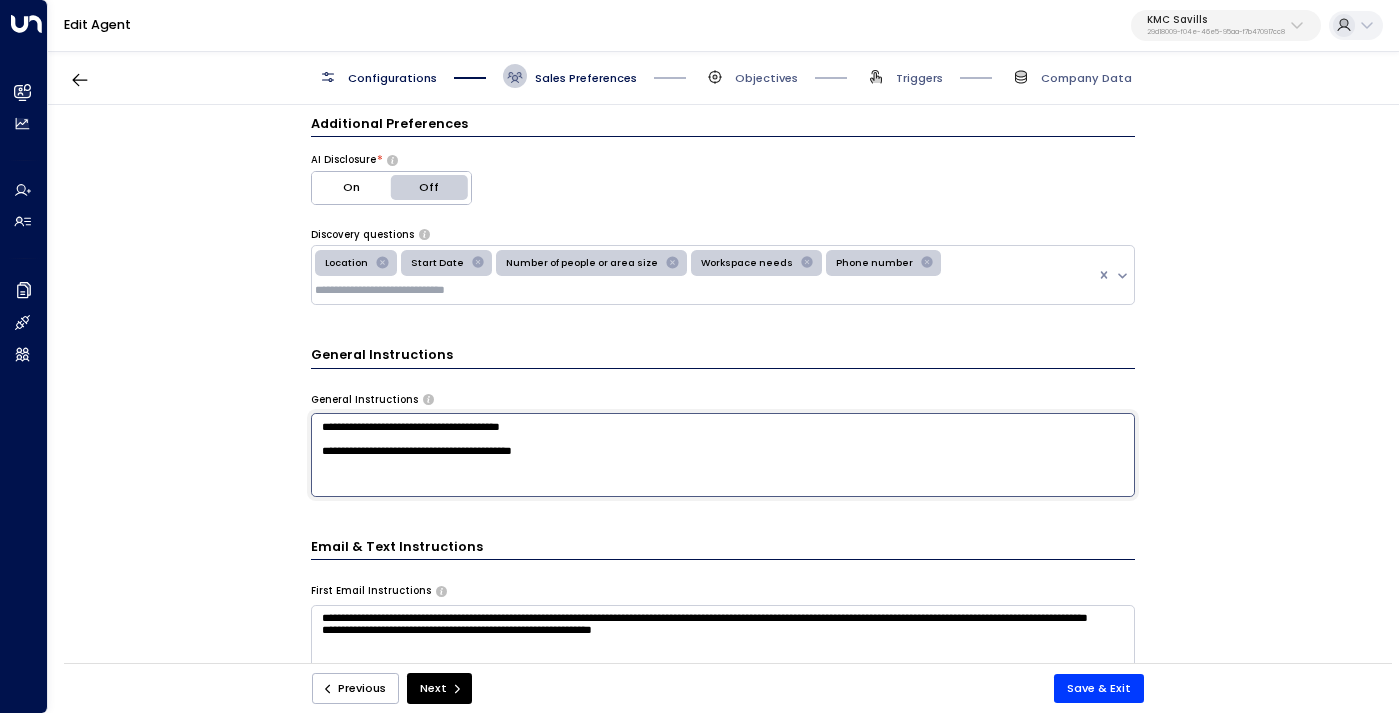 click on "**********" at bounding box center (723, 454) 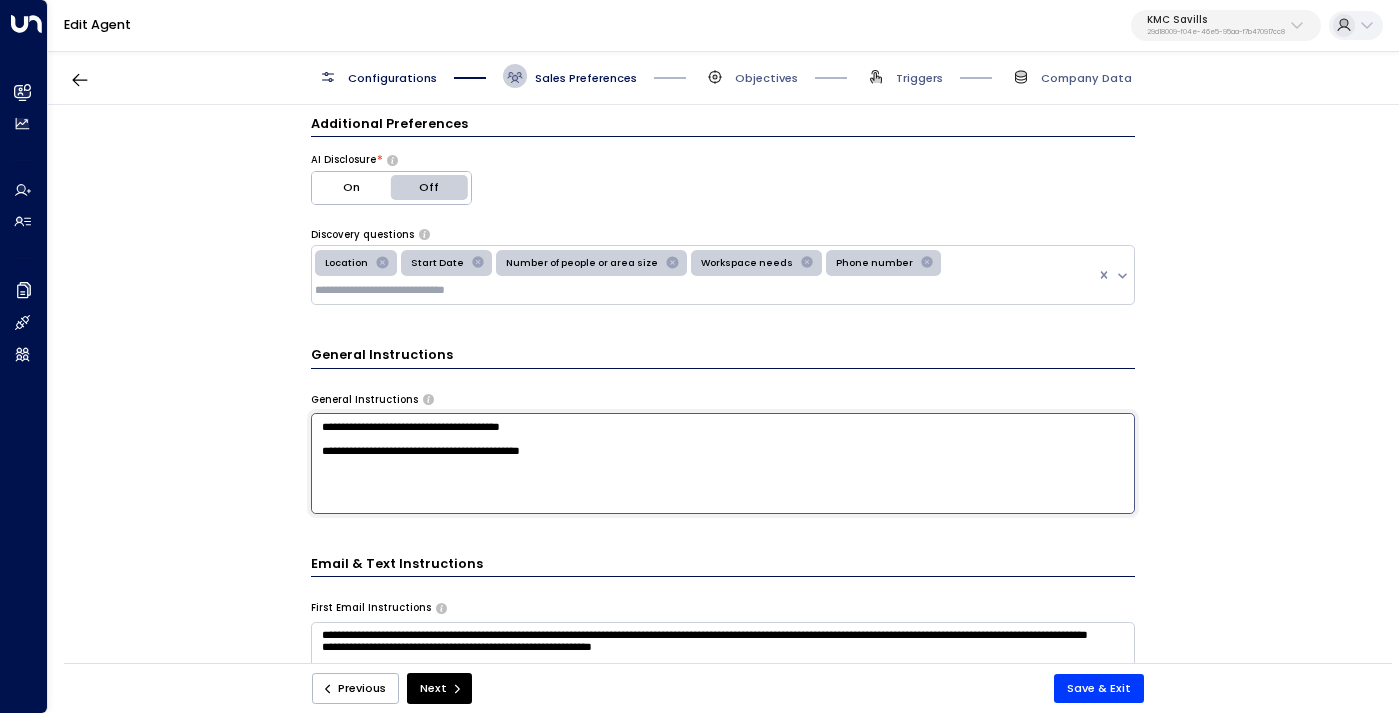 paste on "**********" 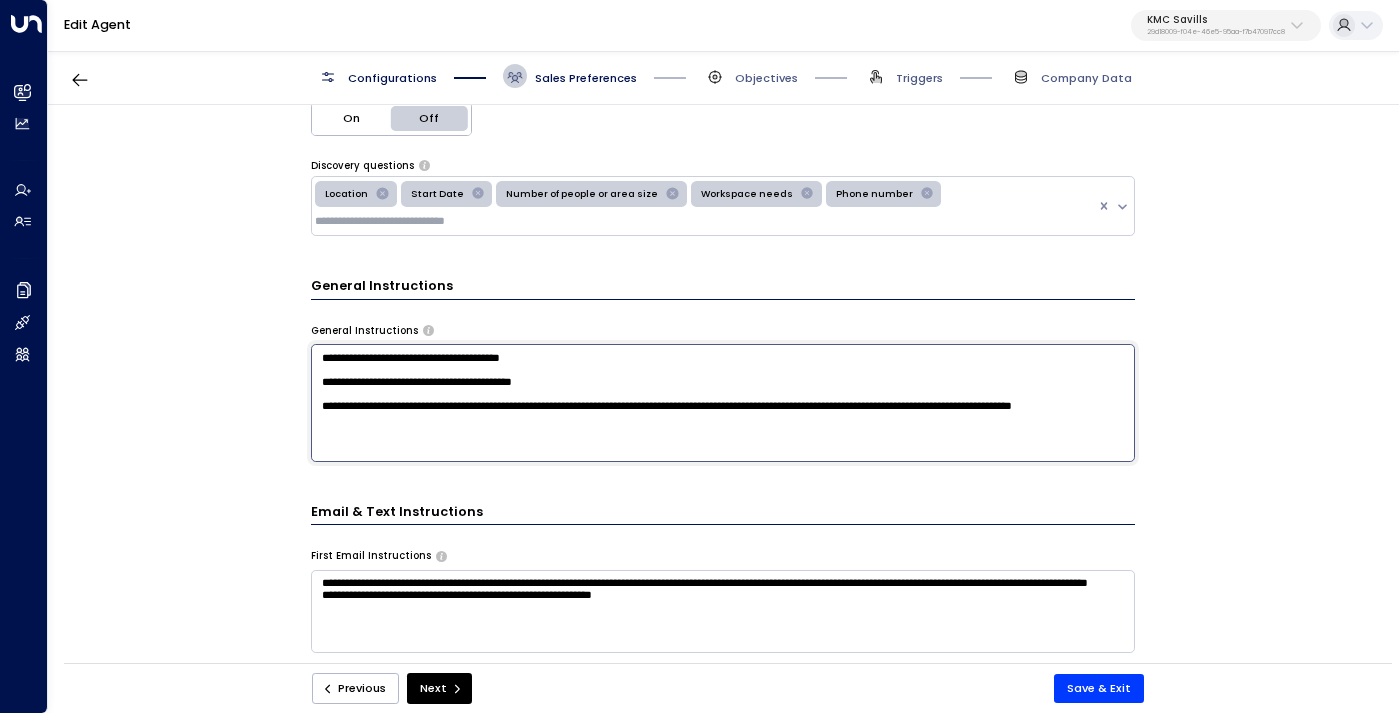 scroll, scrollTop: 395, scrollLeft: 0, axis: vertical 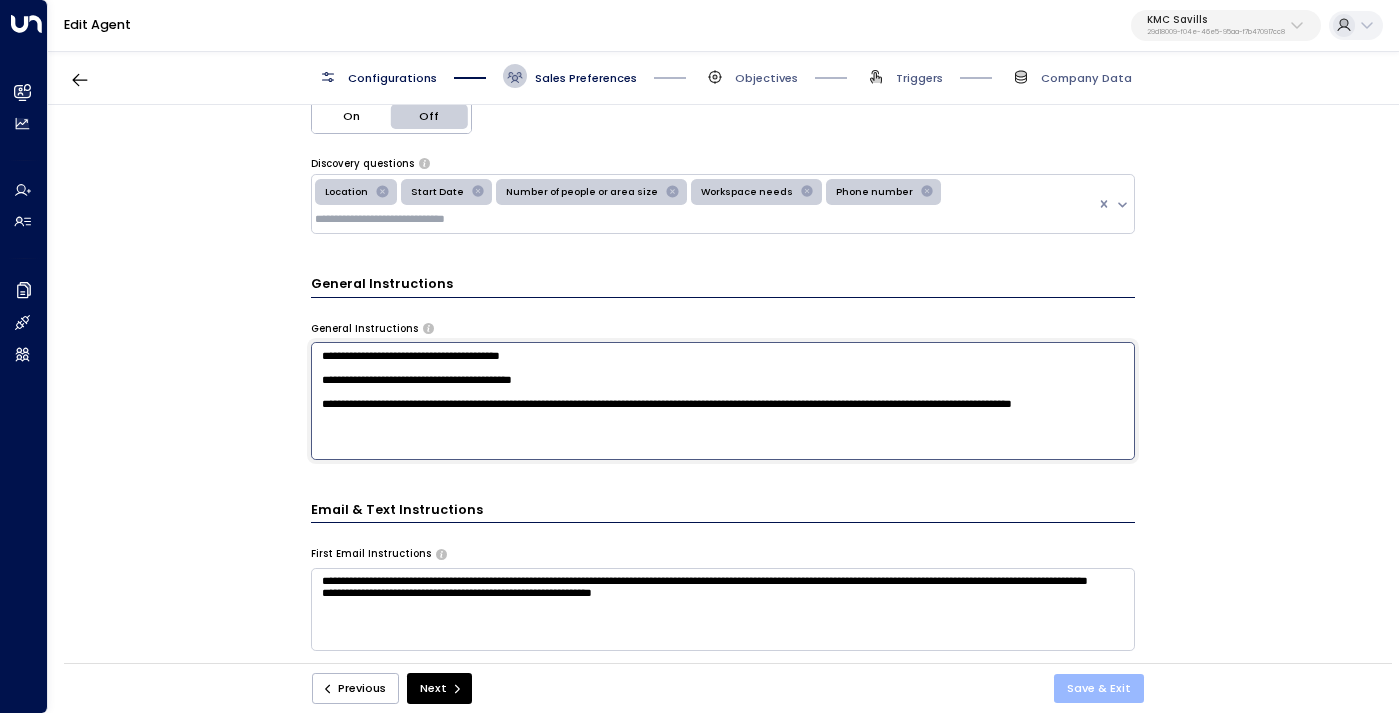 type on "**********" 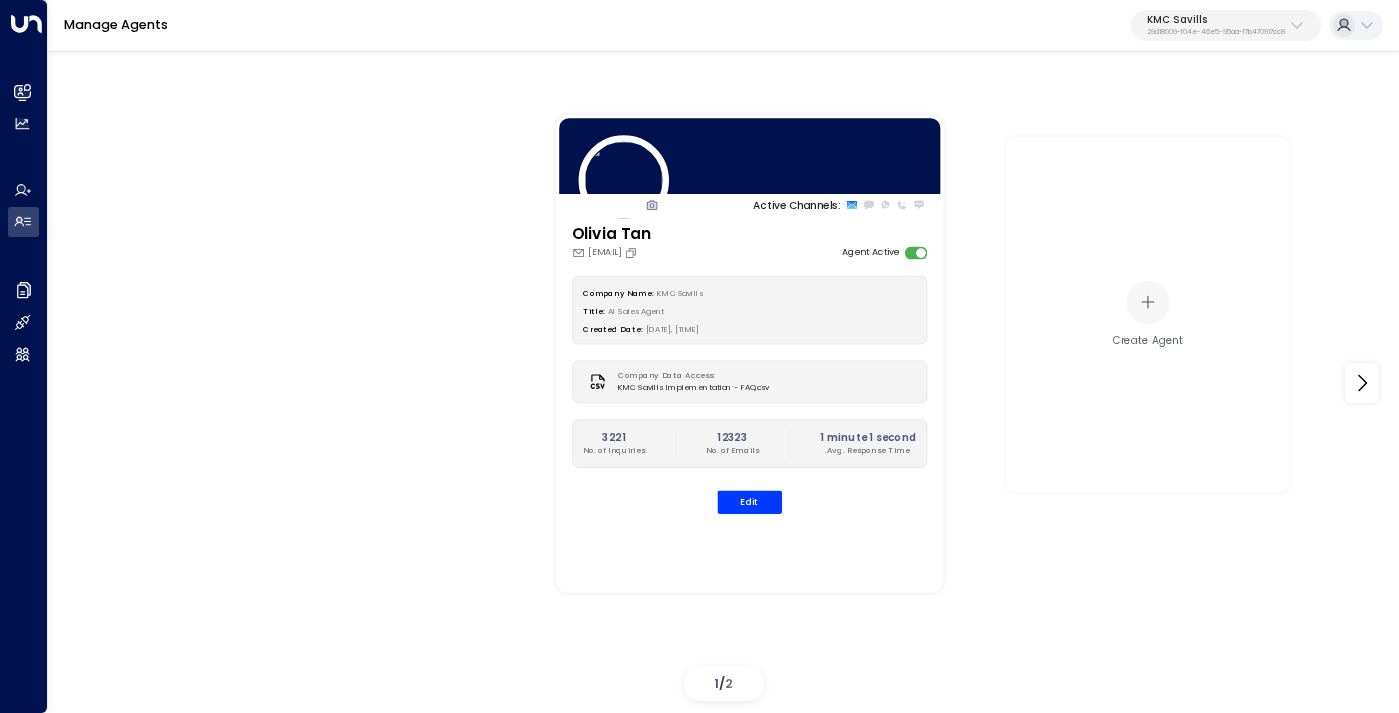 click on "KMC Savills 29d18009-f04e-46e5-95aa-f7b470917cc8" at bounding box center [1226, 26] 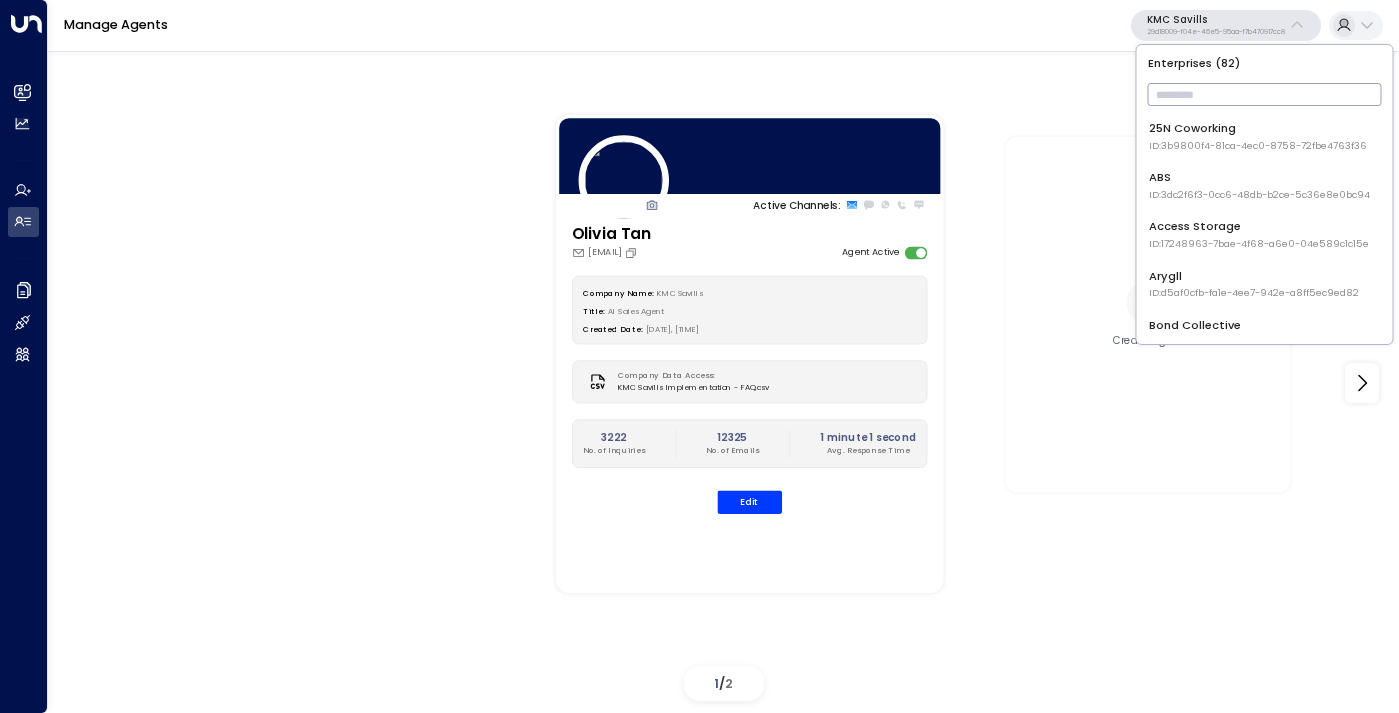 click at bounding box center [1265, 94] 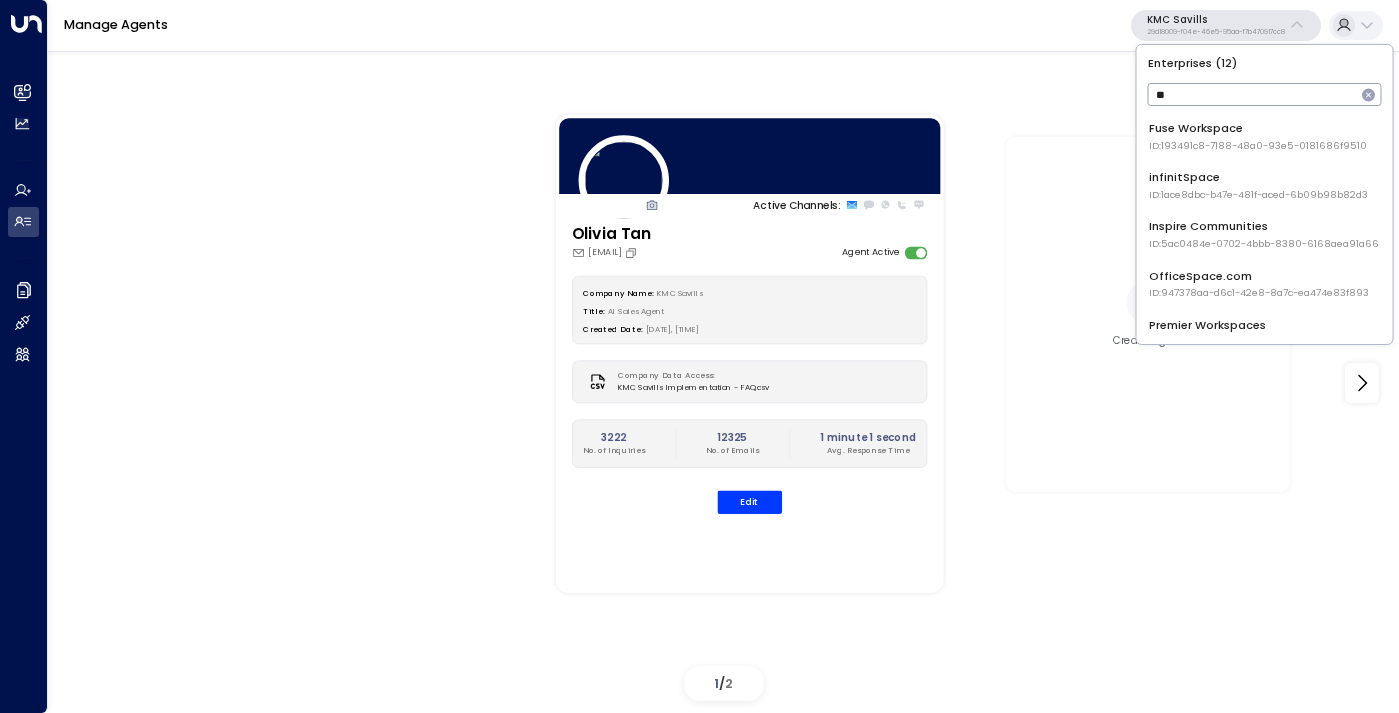 type on "*" 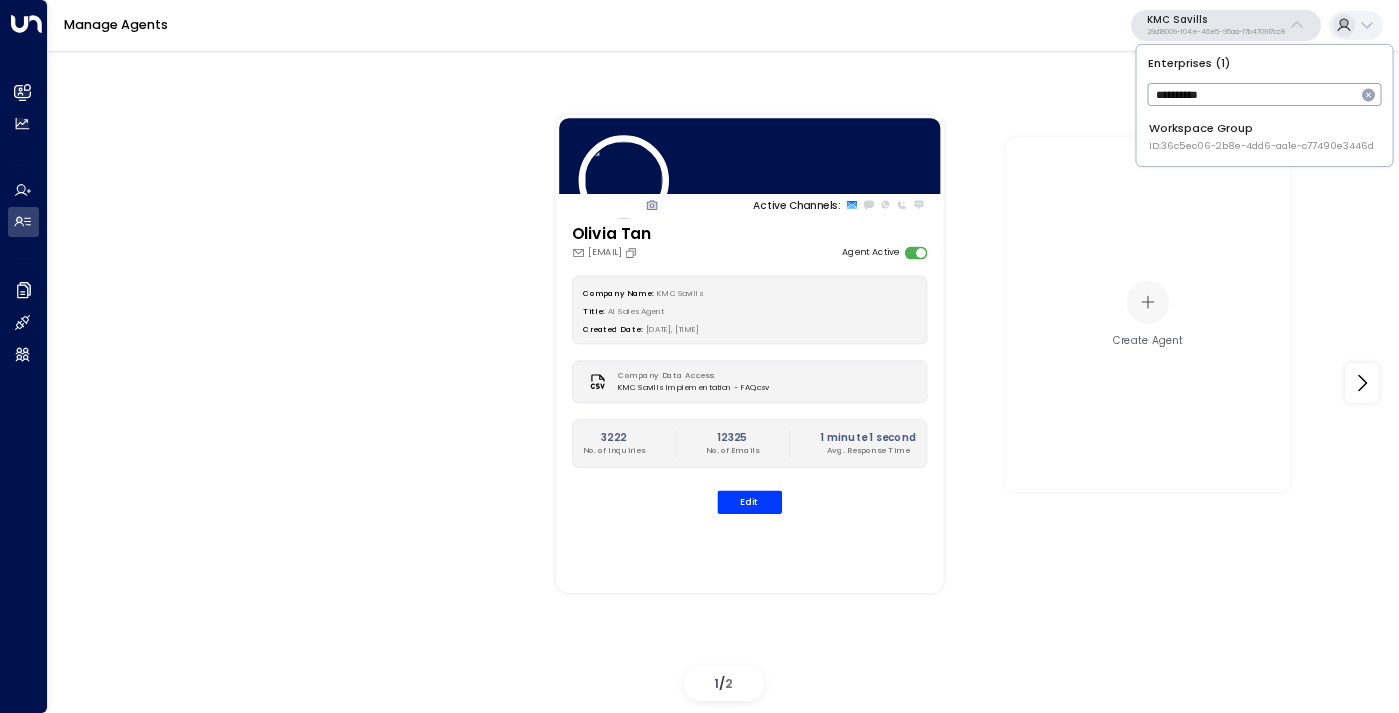 type on "*********" 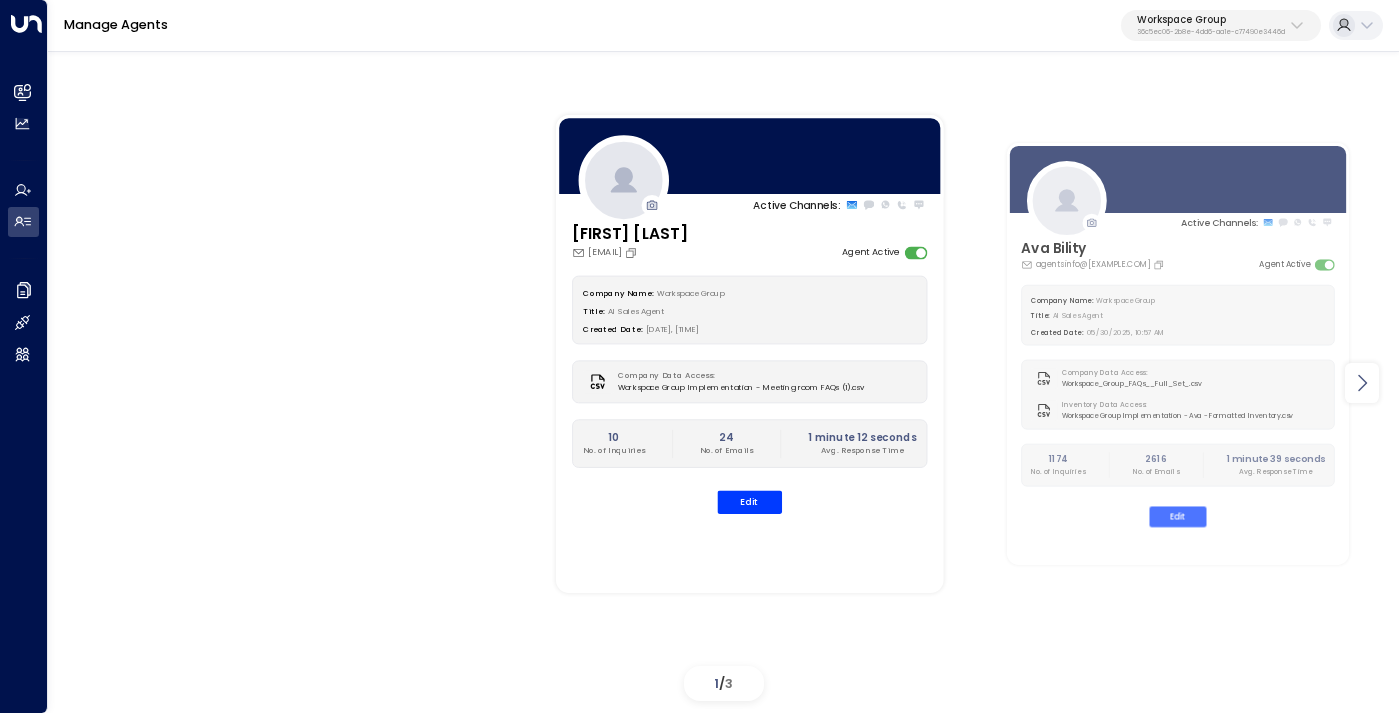 click 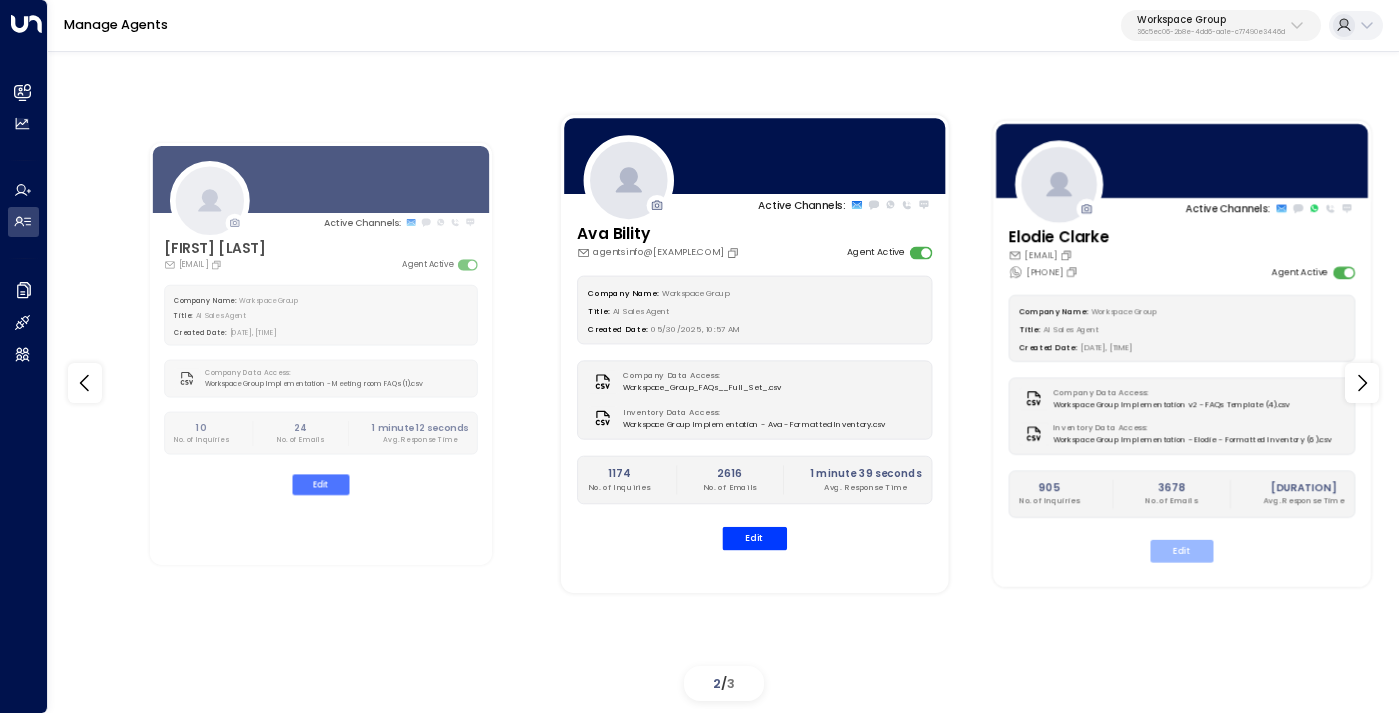 click on "Edit" at bounding box center (1182, 551) 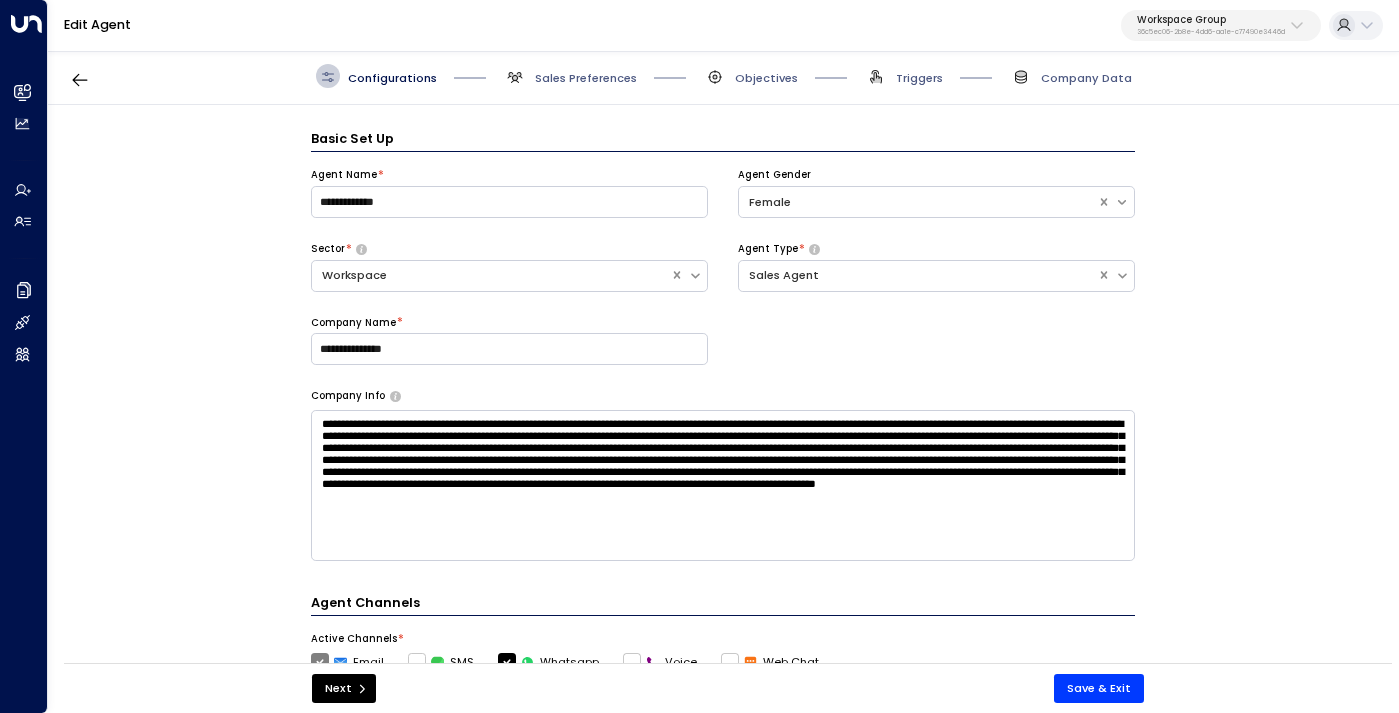 scroll, scrollTop: 24, scrollLeft: 0, axis: vertical 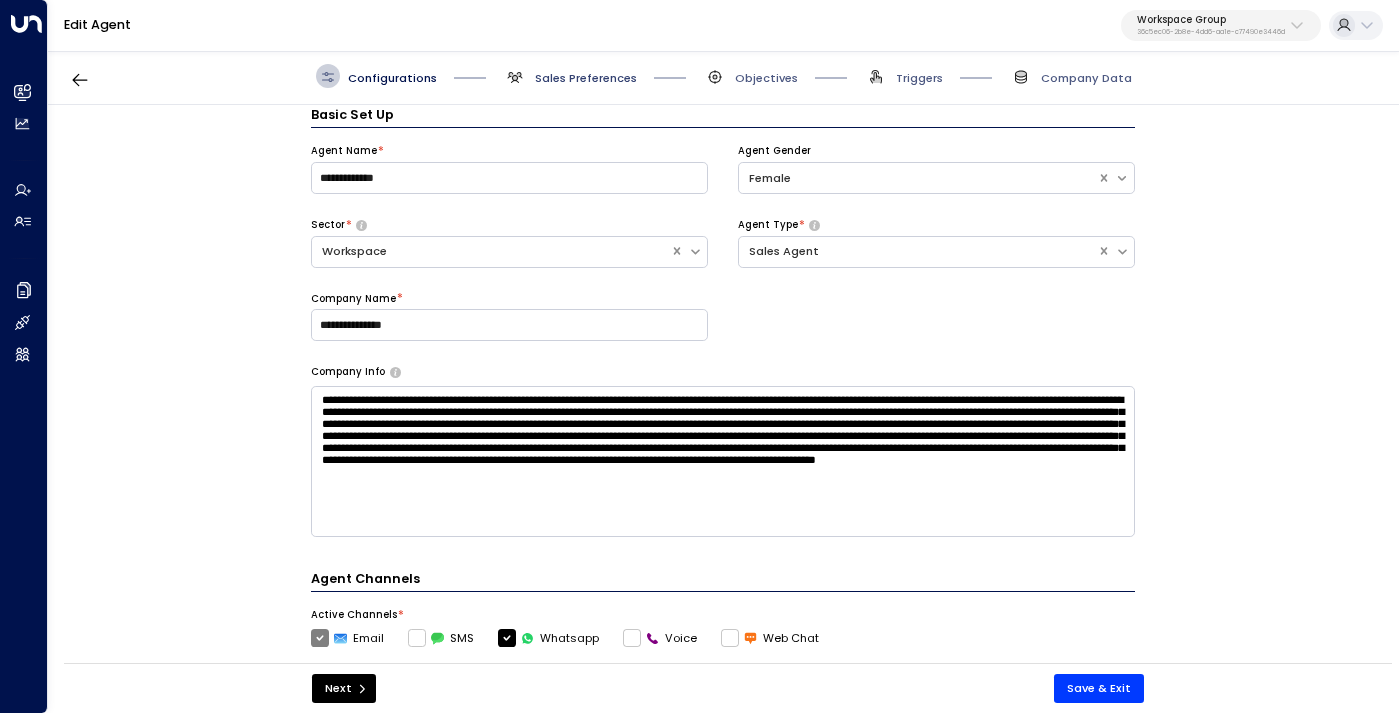 click on "Sales Preferences" at bounding box center (586, 78) 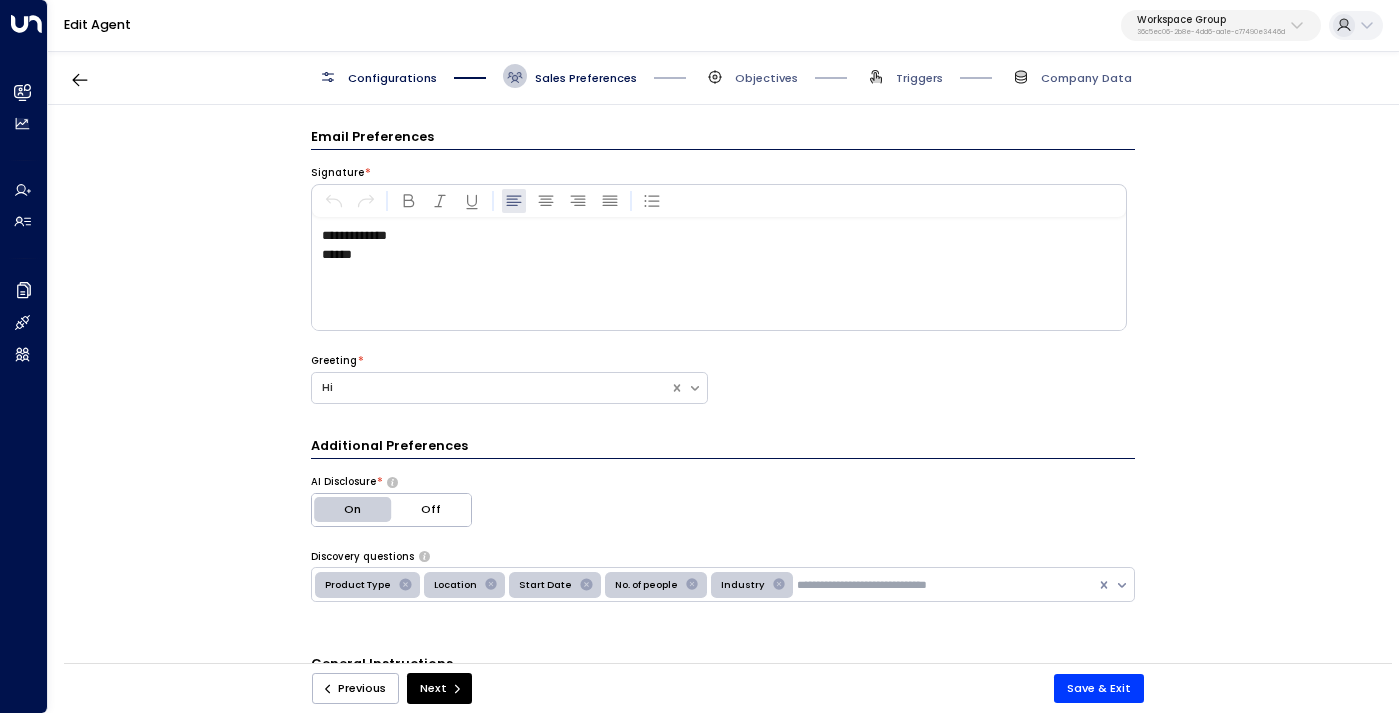 scroll, scrollTop: 1, scrollLeft: 0, axis: vertical 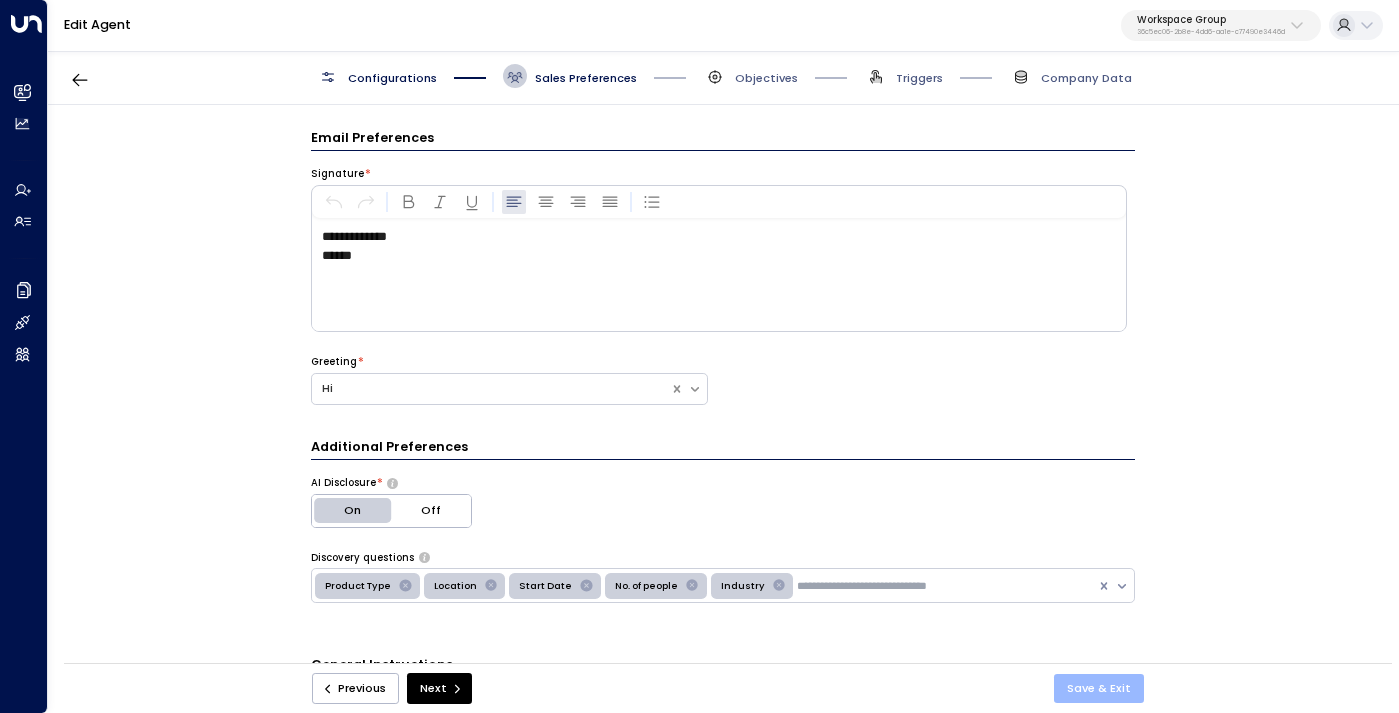 click on "Save & Exit" at bounding box center [1099, 688] 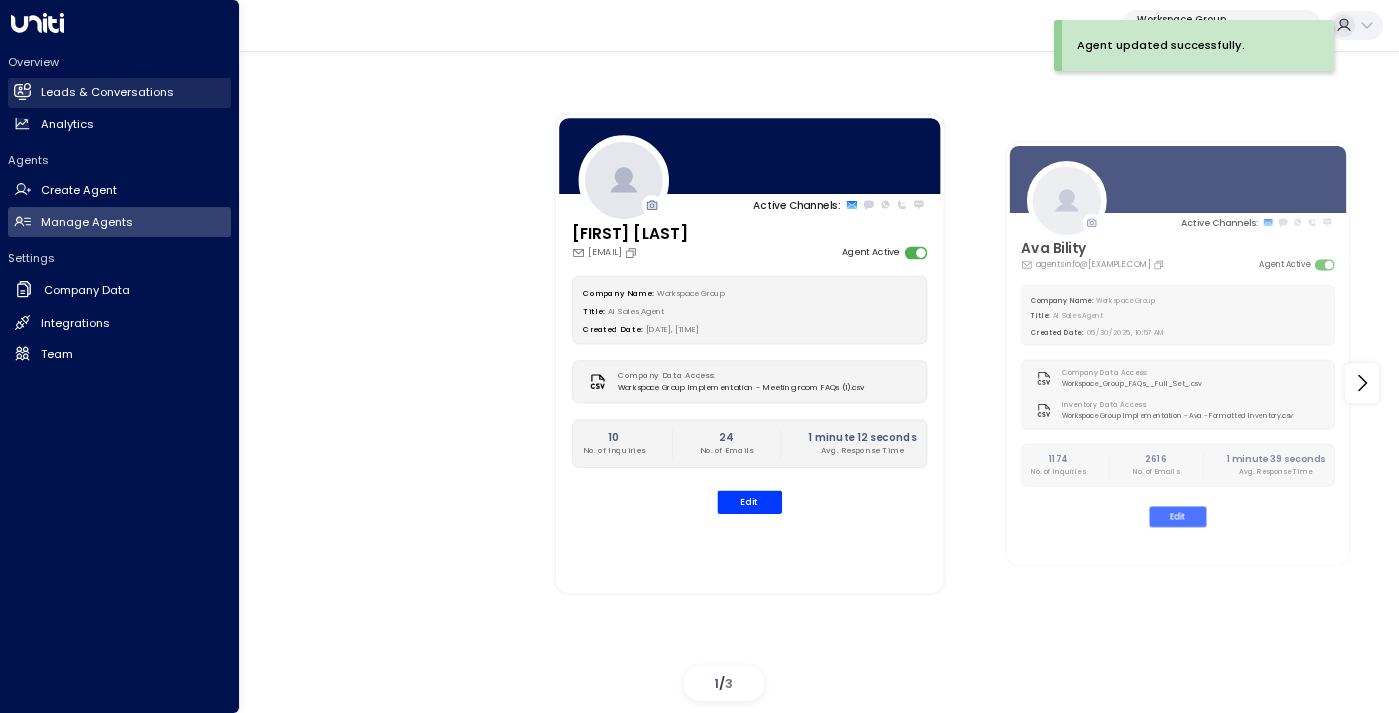 click on "Leads & Conversations" at bounding box center (107, 92) 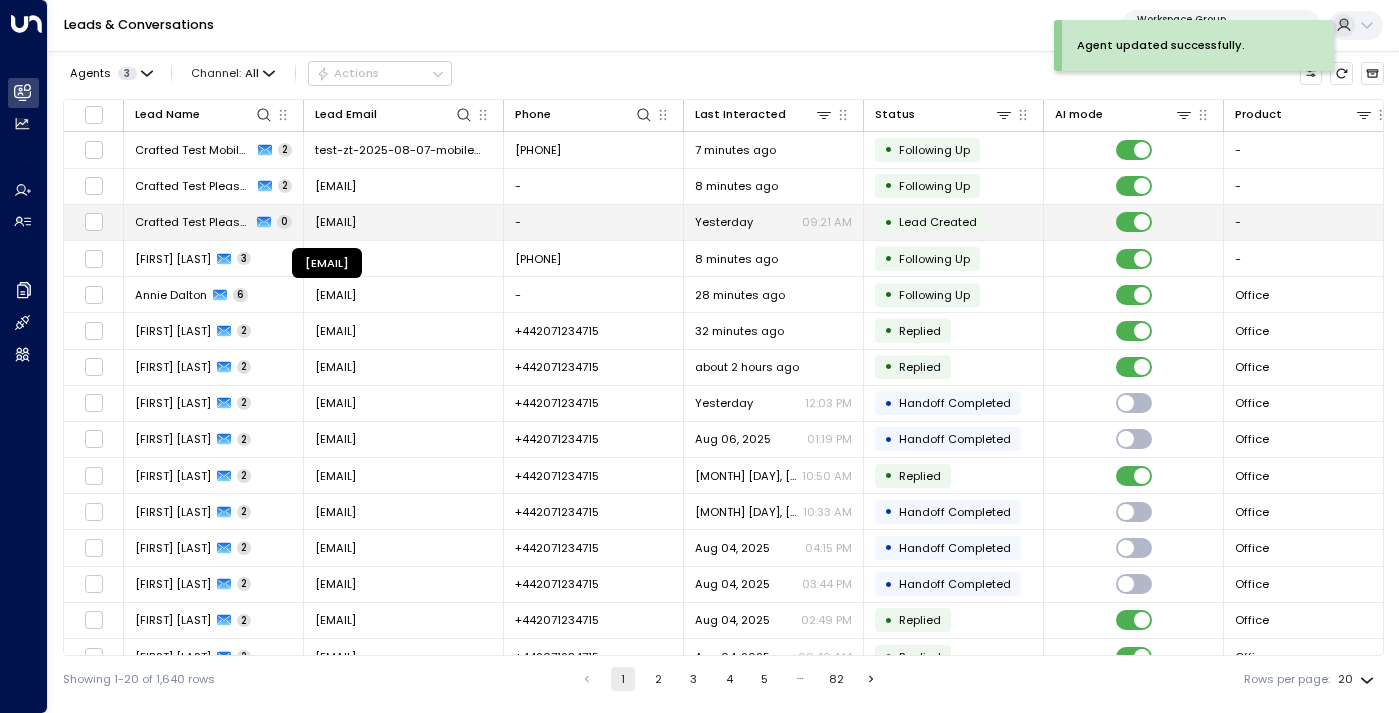 click on "[EMAIL]" at bounding box center [335, 222] 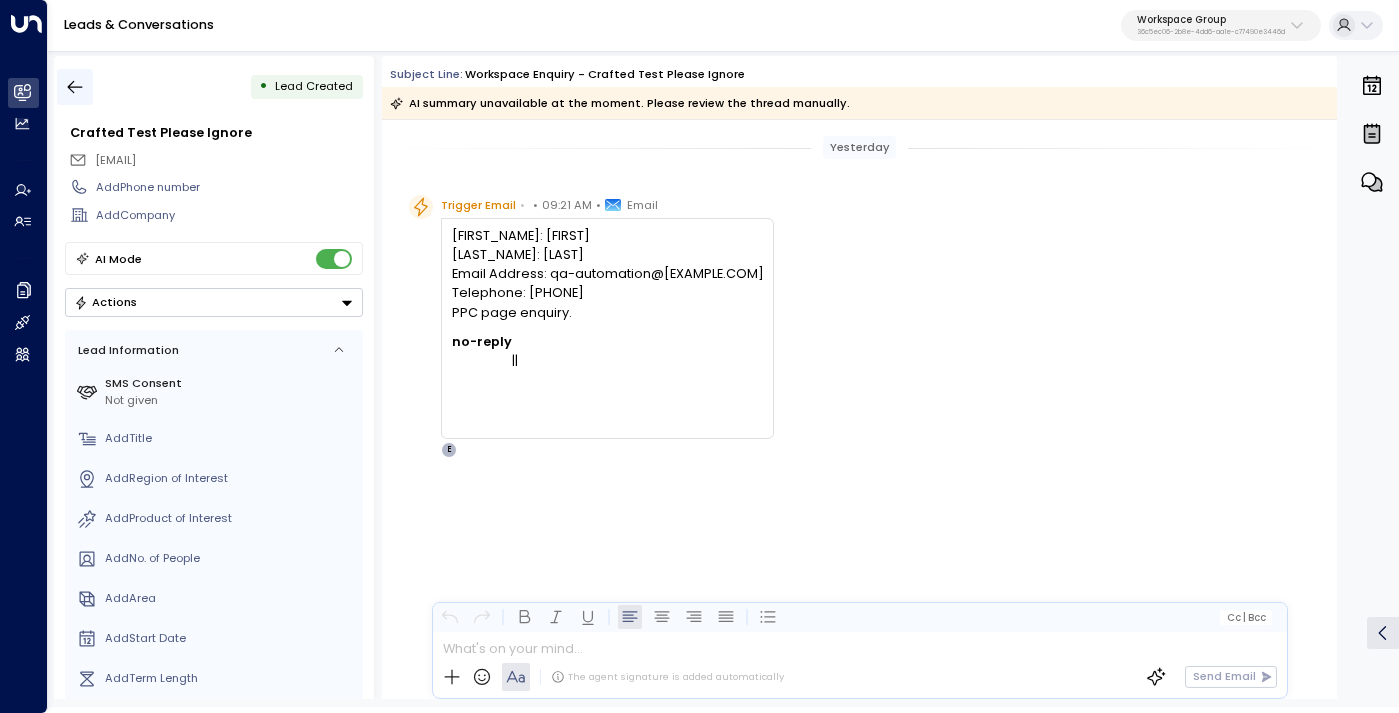click at bounding box center (75, 87) 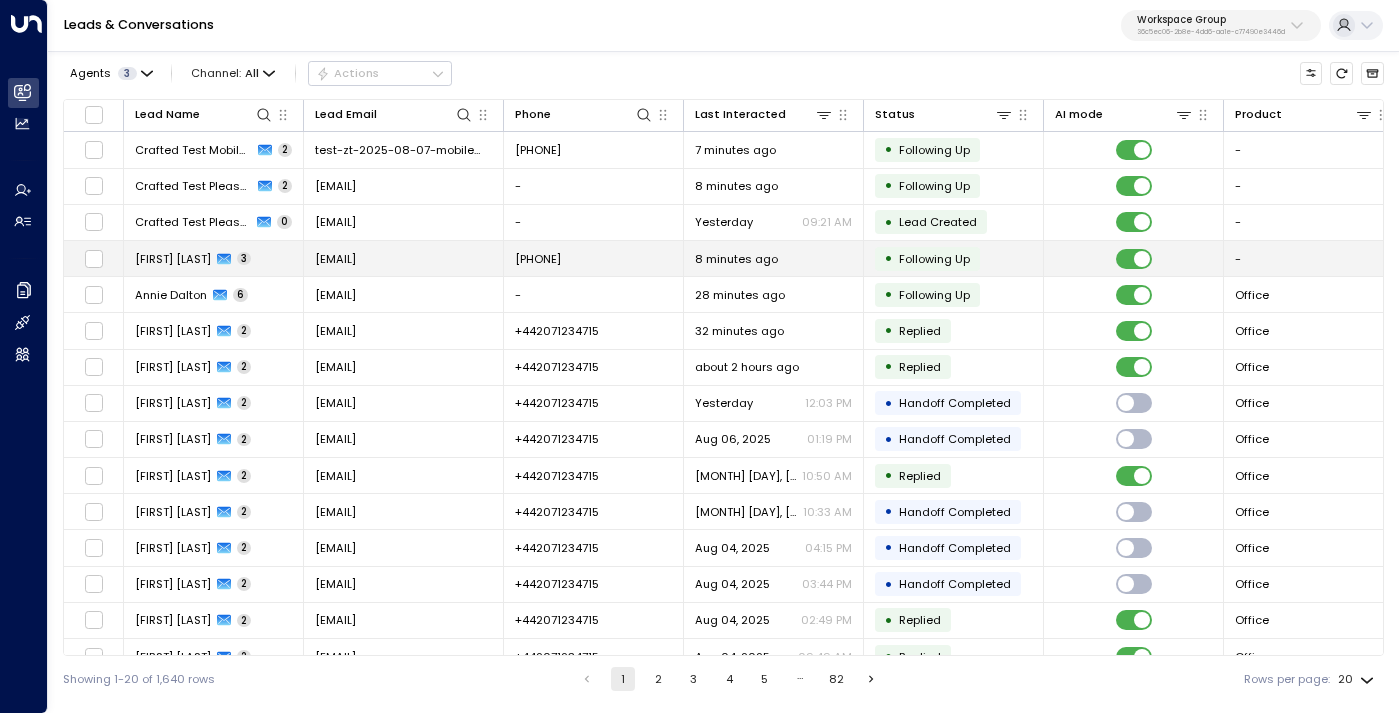 click on "[EMAIL]" at bounding box center (335, 259) 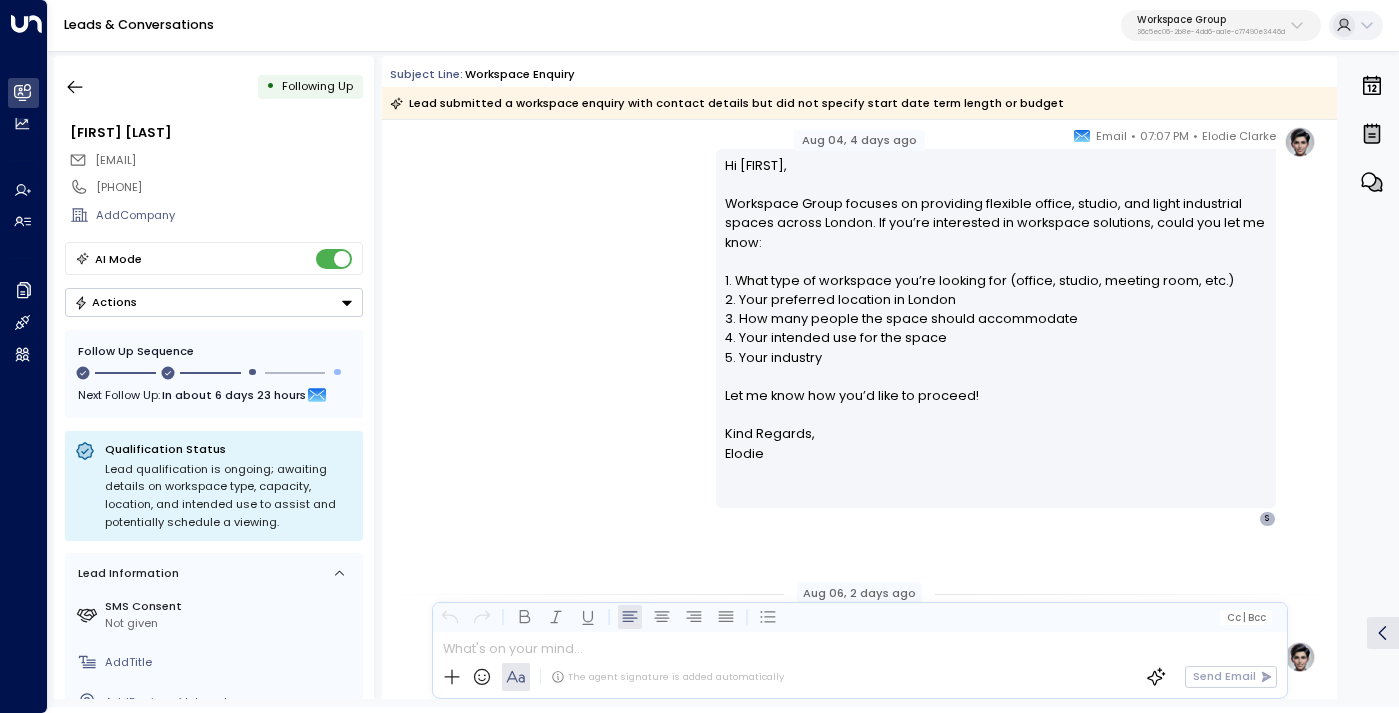 scroll, scrollTop: 354, scrollLeft: 0, axis: vertical 